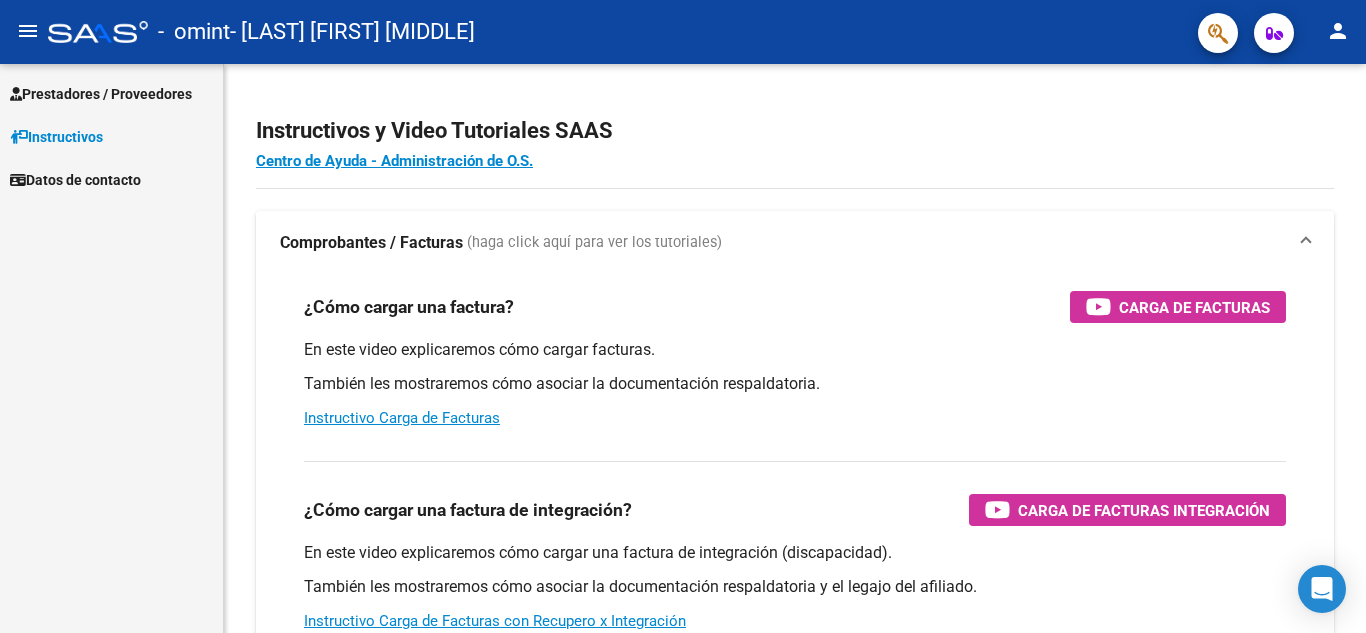scroll, scrollTop: 0, scrollLeft: 0, axis: both 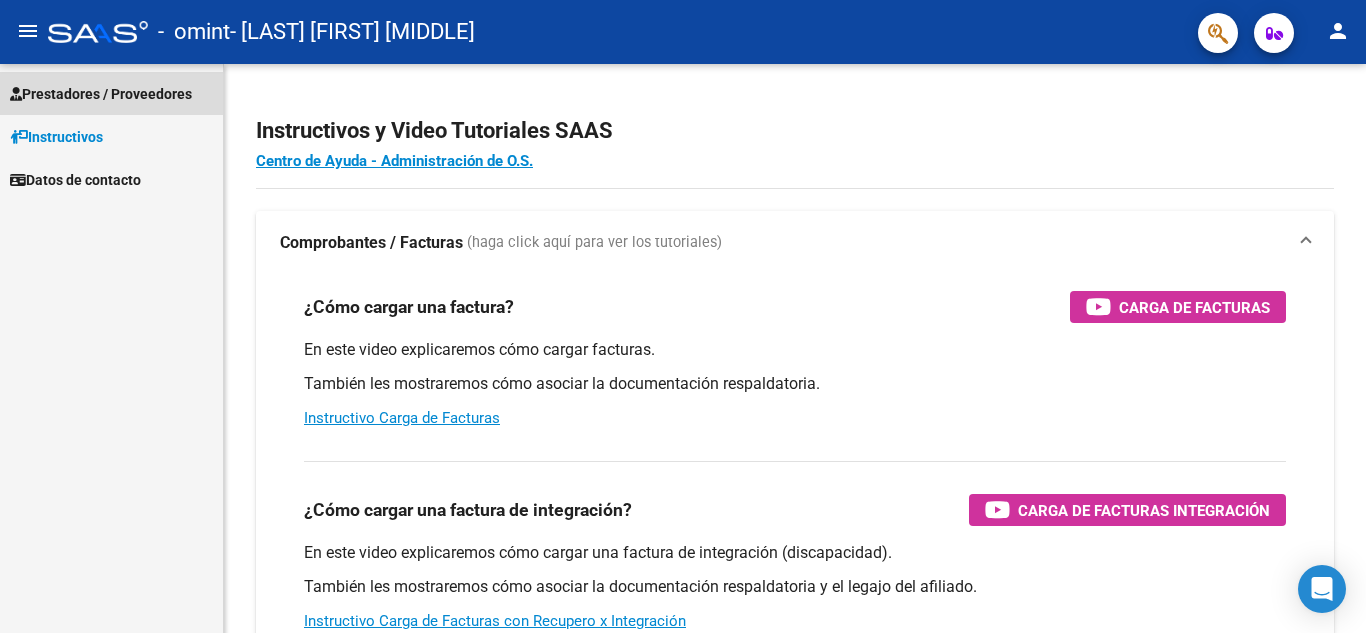 click on "Prestadores / Proveedores" at bounding box center (101, 94) 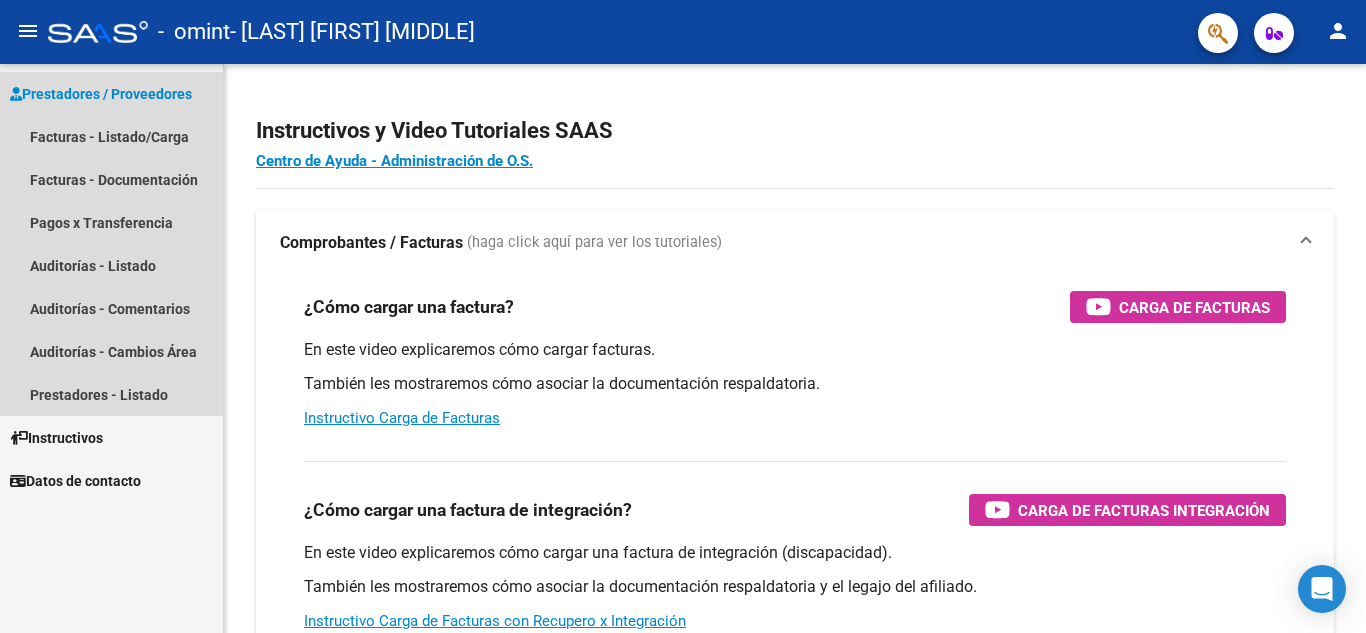 click on "Prestadores / Proveedores" at bounding box center [101, 94] 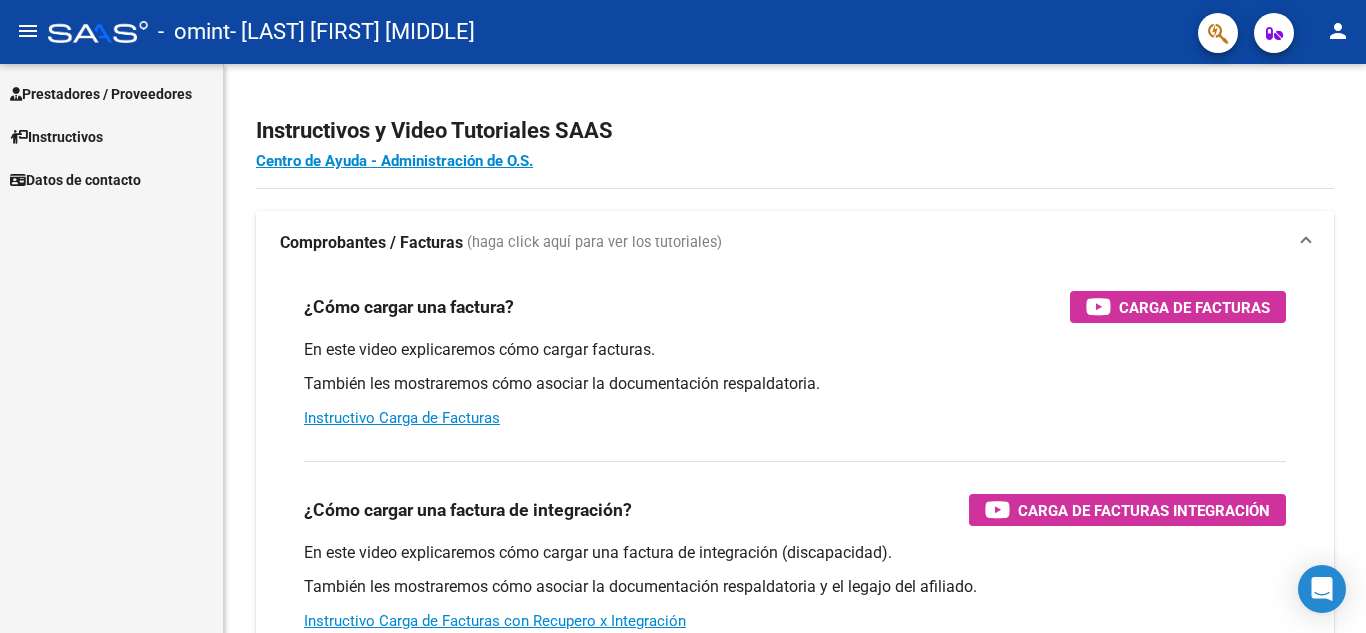 click on "Prestadores / Proveedores" at bounding box center (101, 94) 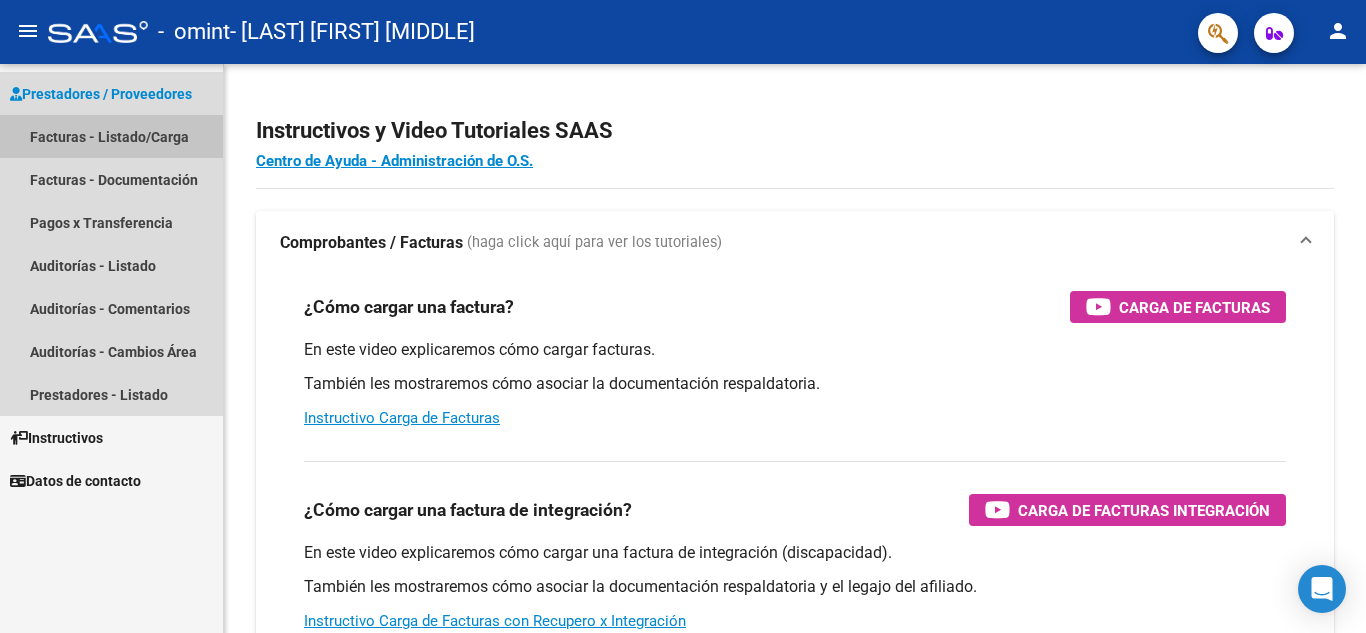 click on "Facturas - Listado/Carga" at bounding box center [111, 136] 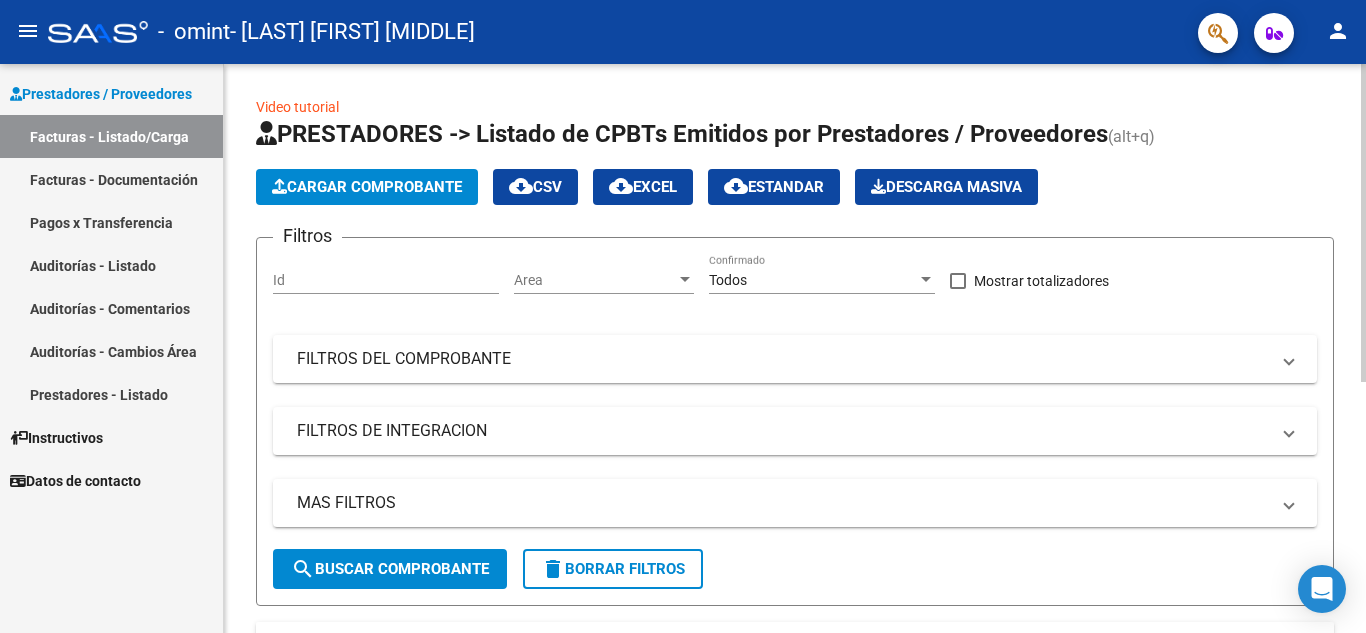click on "Cargar Comprobante" 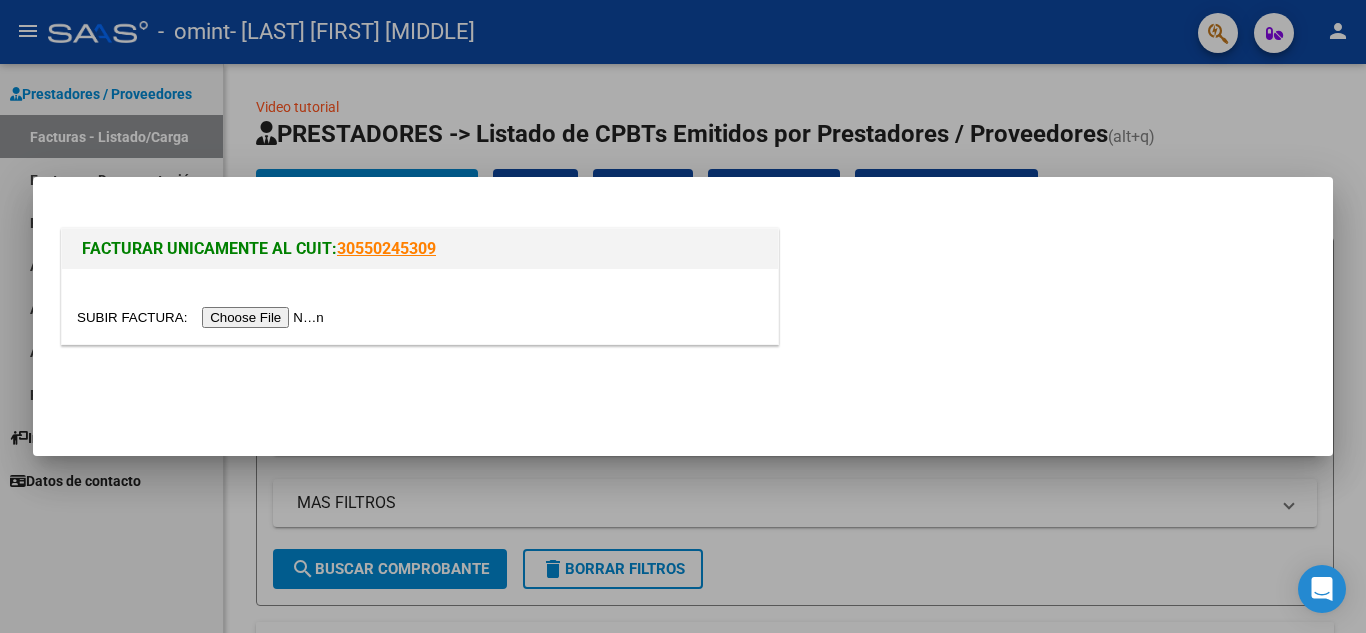 click at bounding box center (203, 317) 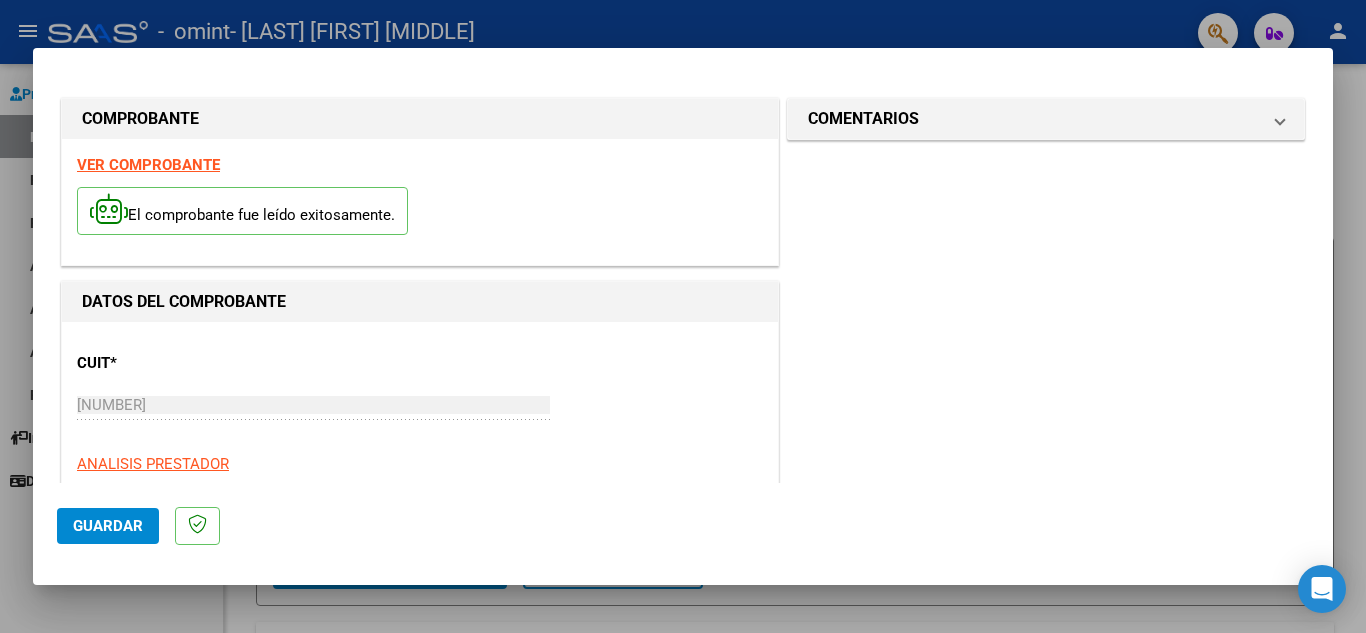 click on "Guardar" 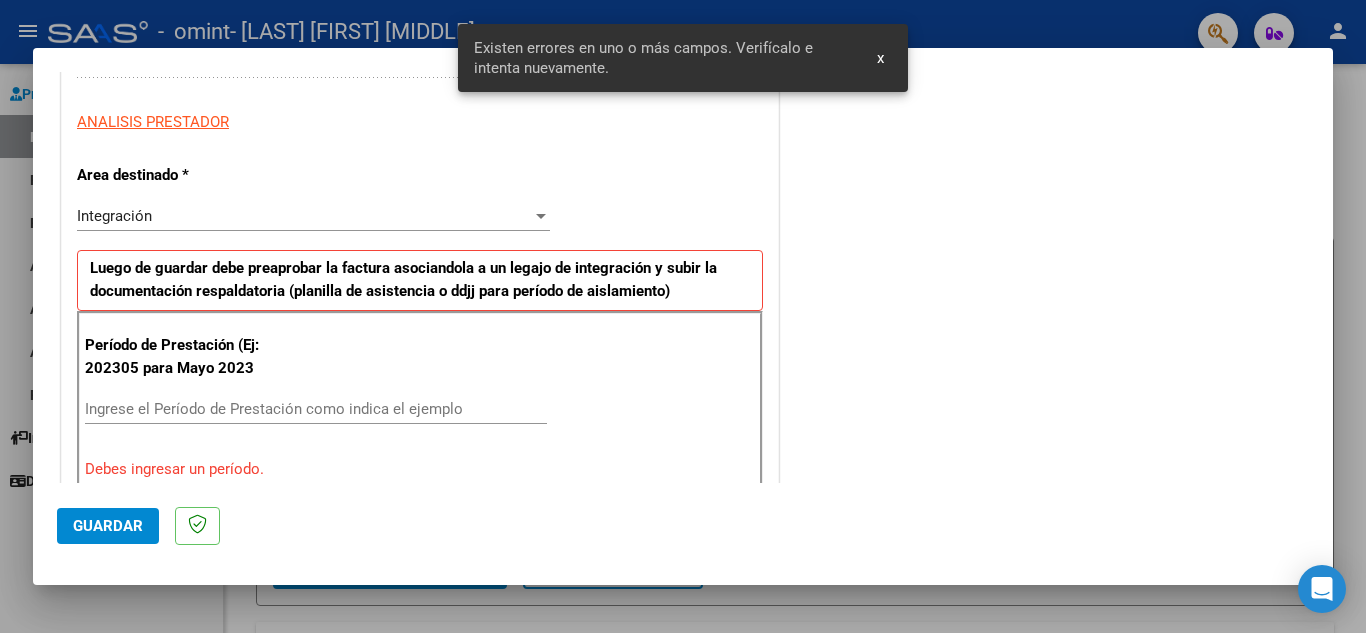 scroll, scrollTop: 453, scrollLeft: 0, axis: vertical 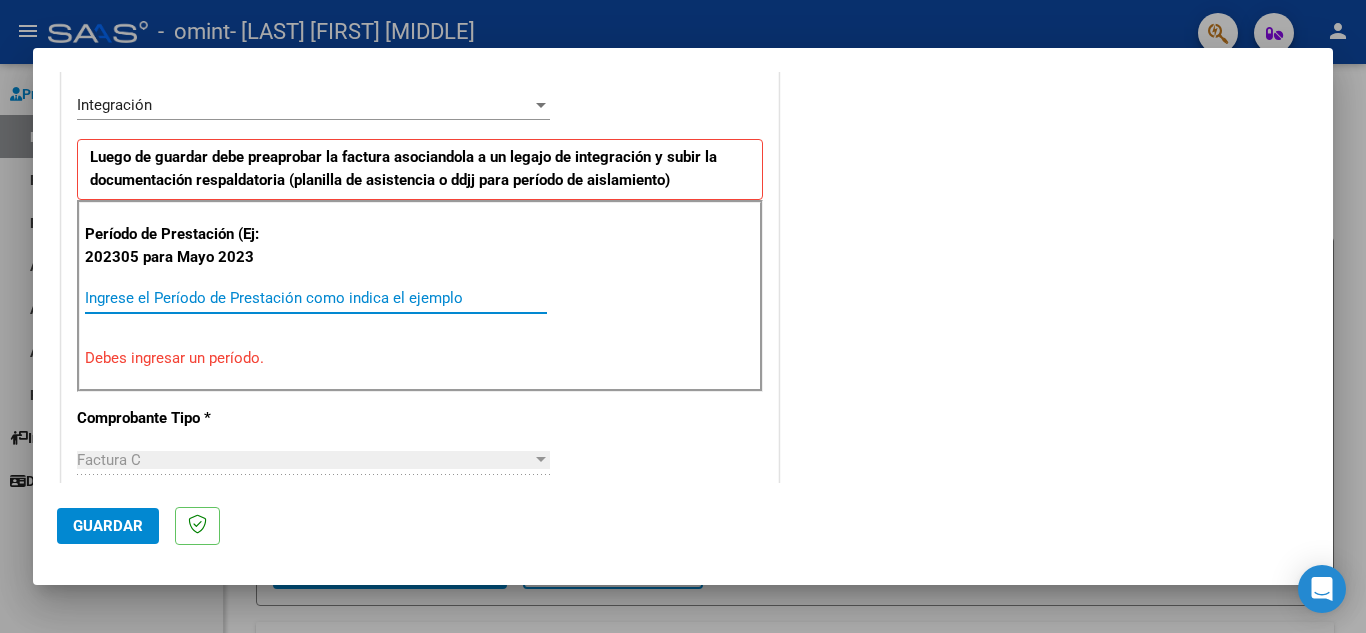 click on "Ingrese el Período de Prestación como indica el ejemplo" at bounding box center (316, 298) 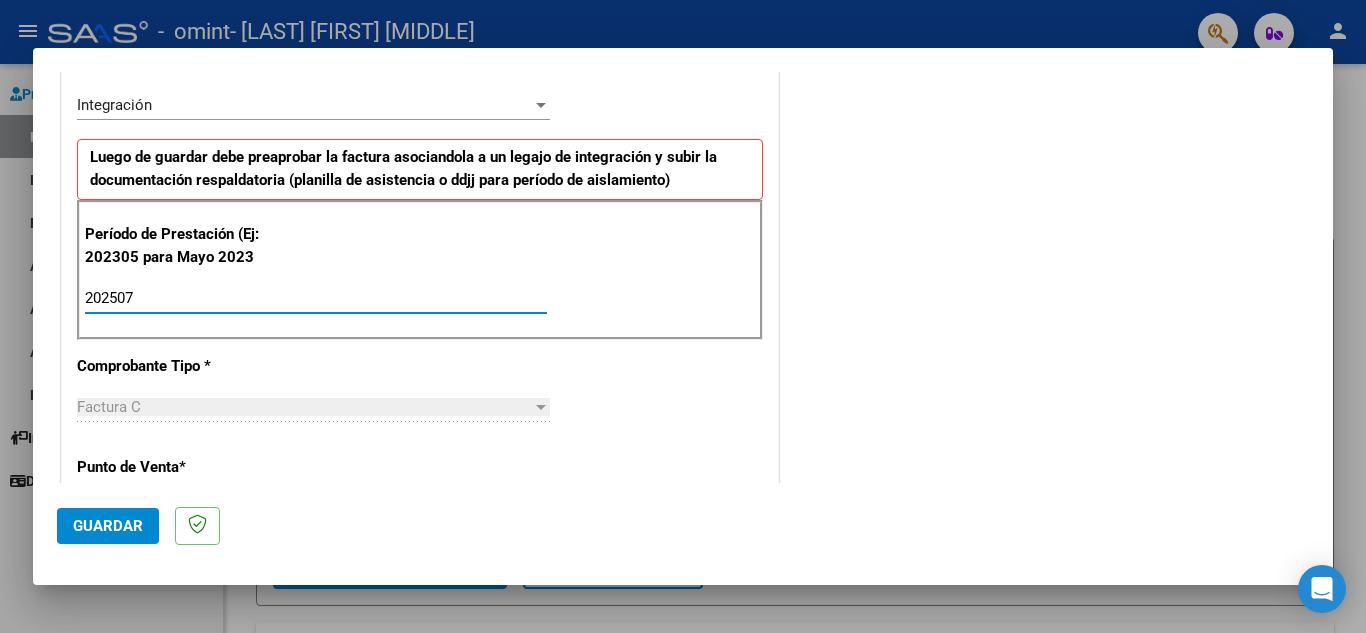 type on "202507" 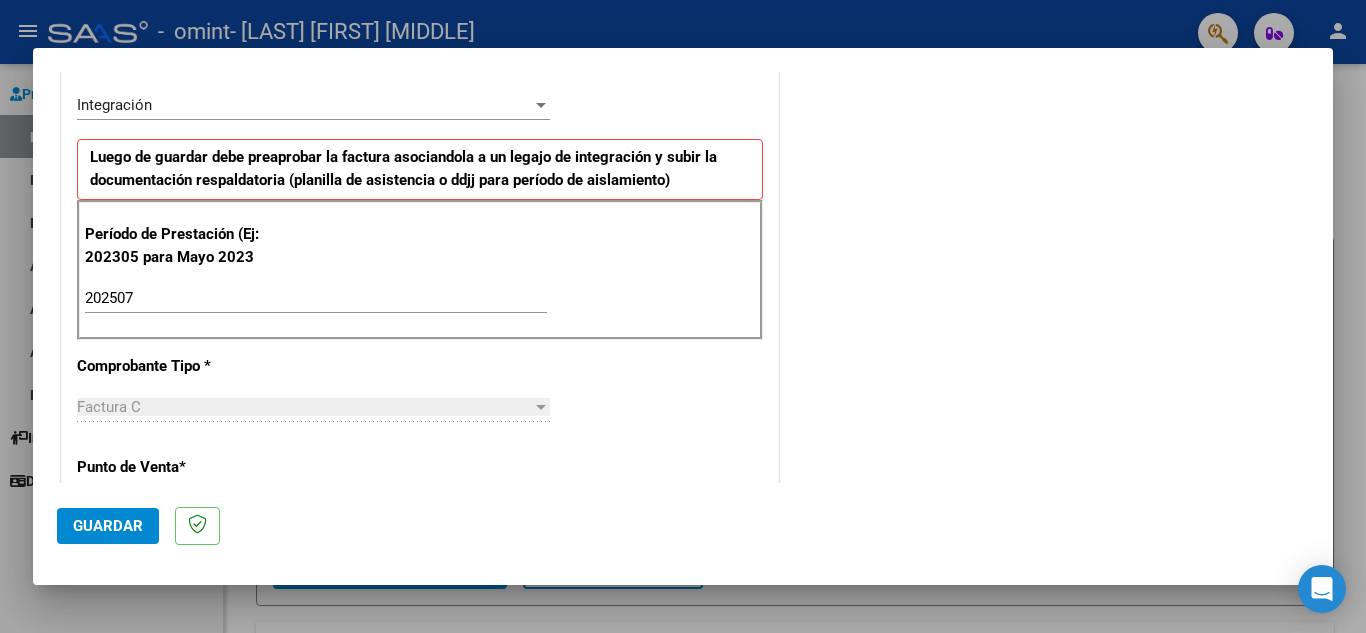 click on "Factura C" at bounding box center [109, 407] 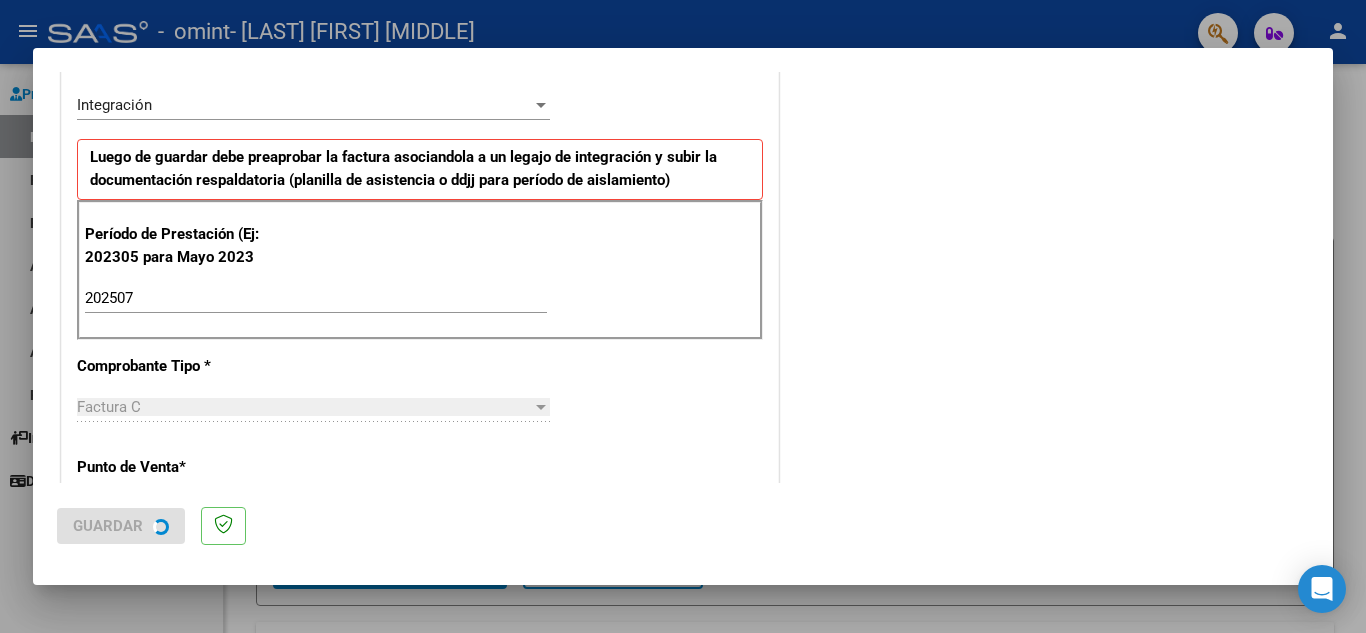 scroll, scrollTop: 0, scrollLeft: 0, axis: both 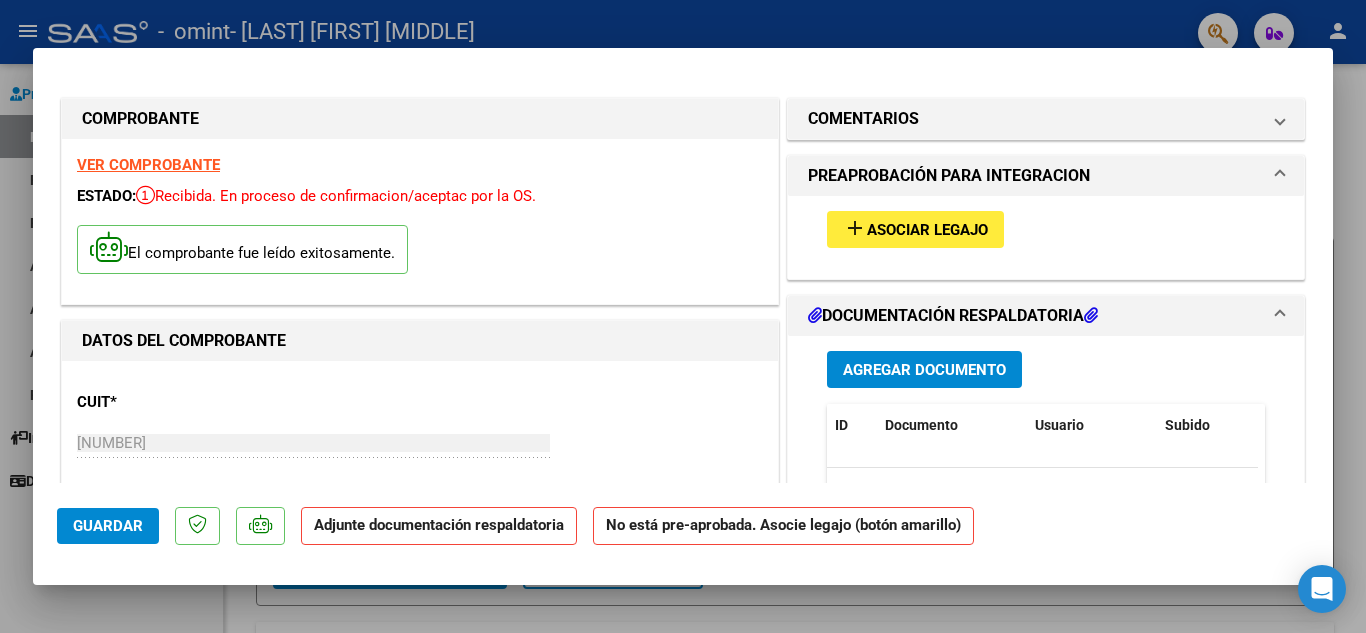 click on "add" at bounding box center [855, 228] 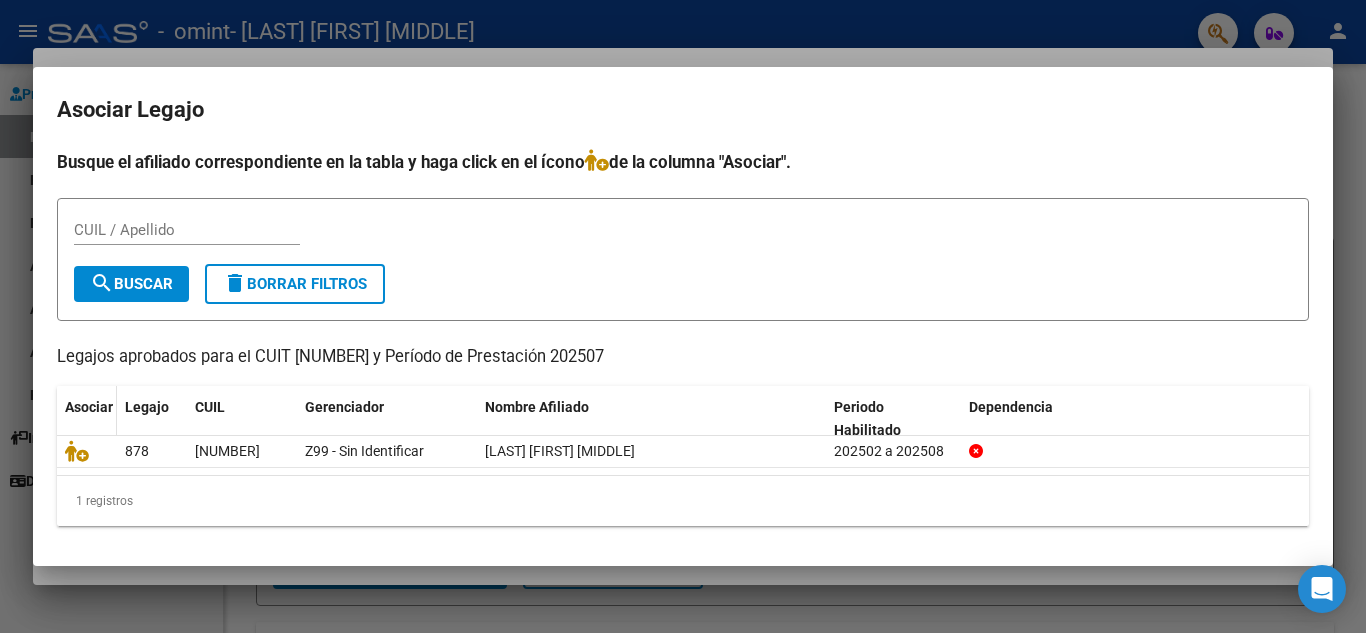 click on "Asociar" 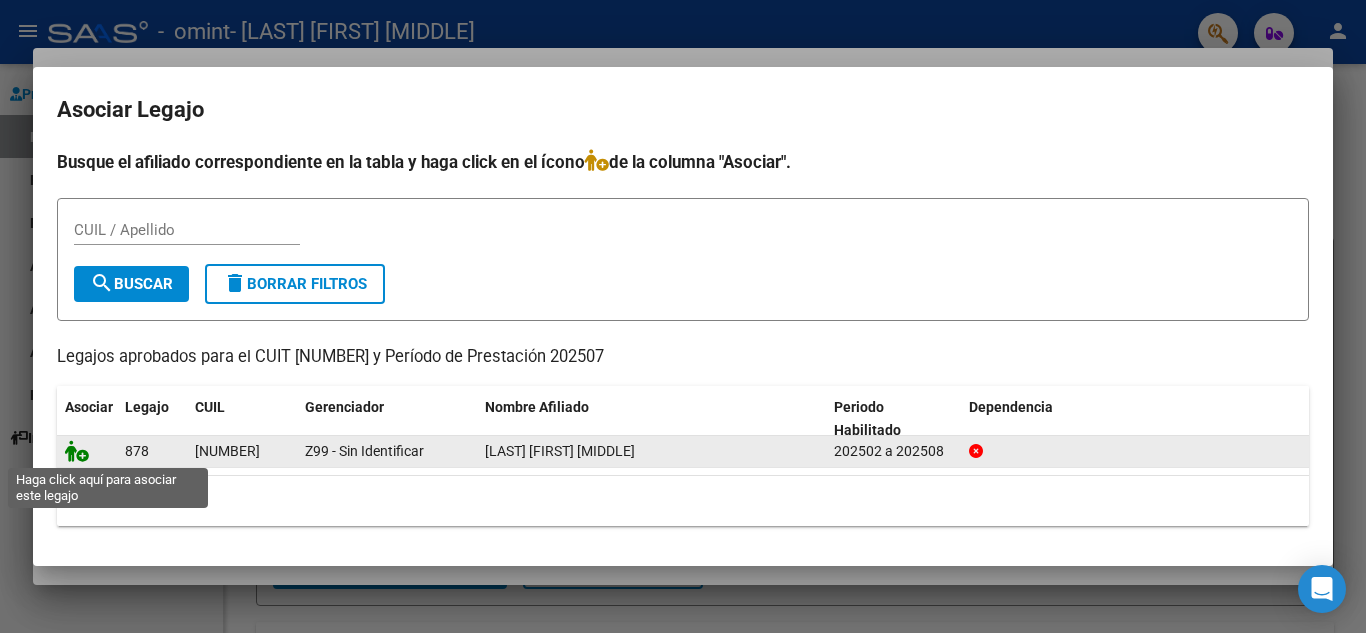 click 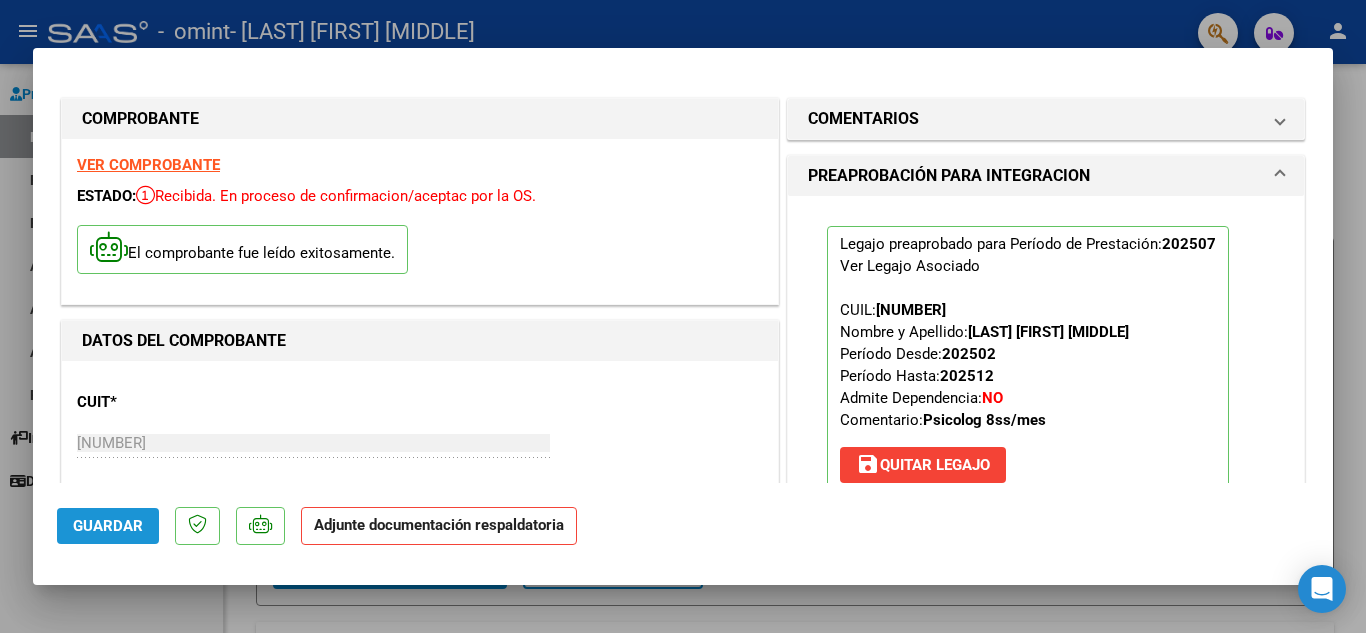 click on "Guardar" 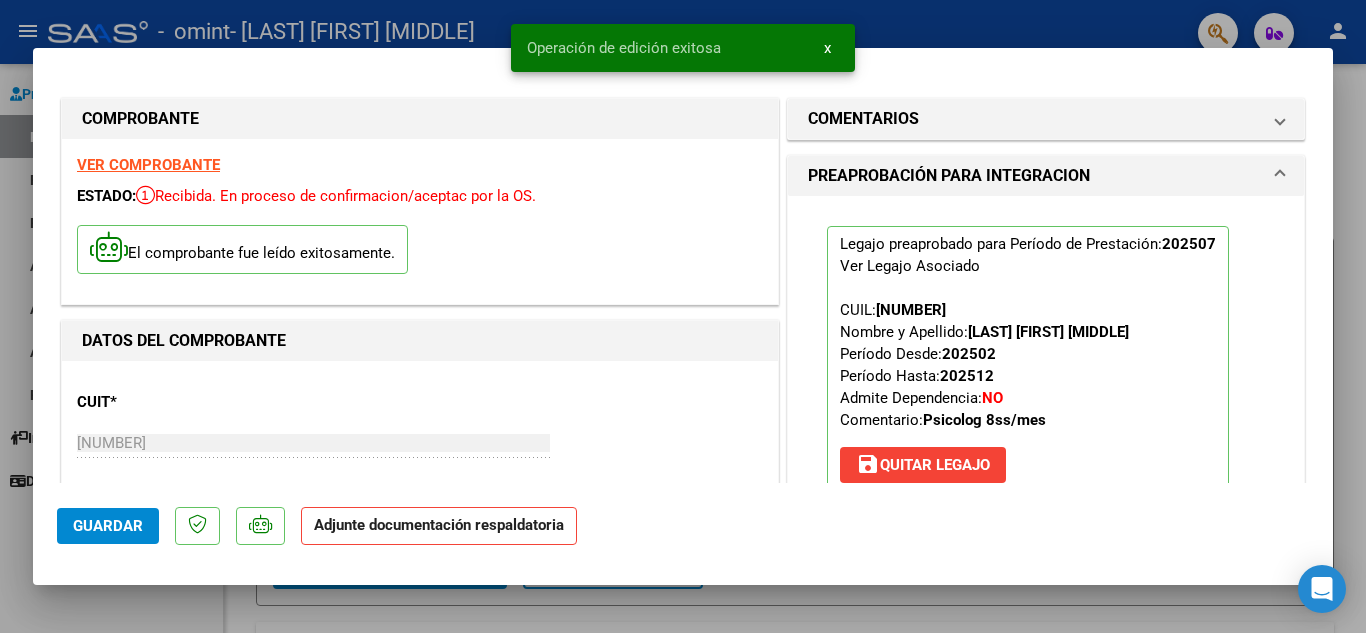click on "Adjunte documentación respaldatoria" 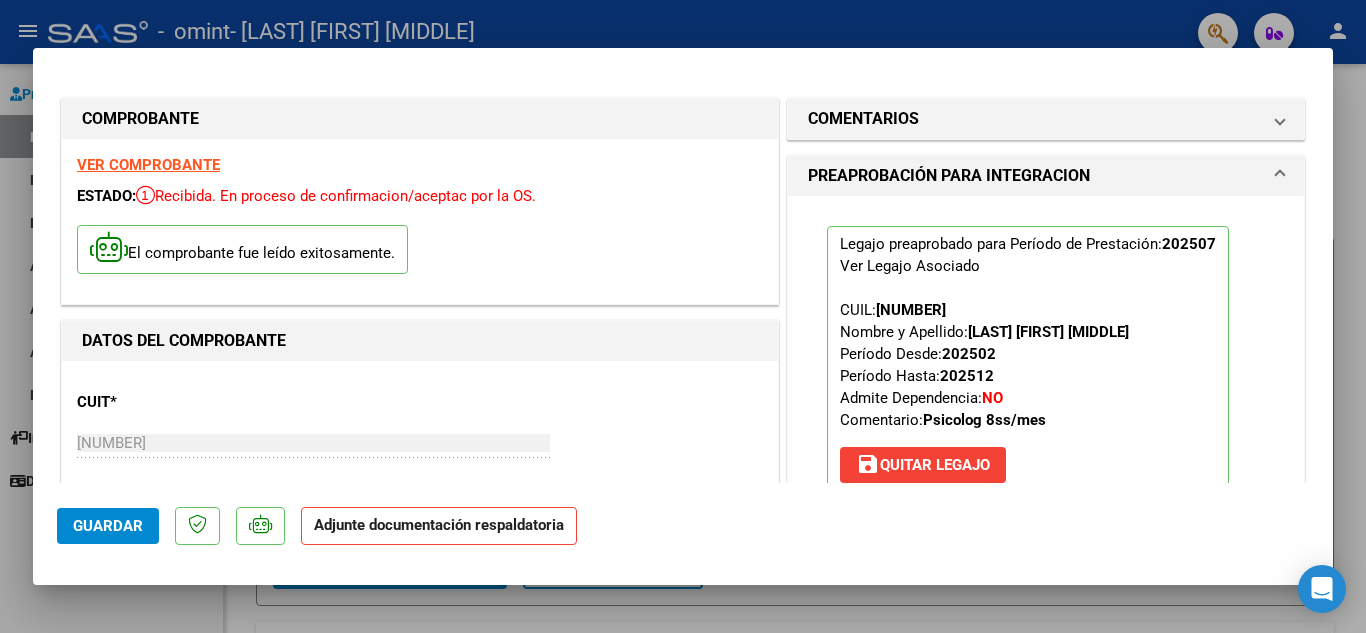 click at bounding box center [1280, 176] 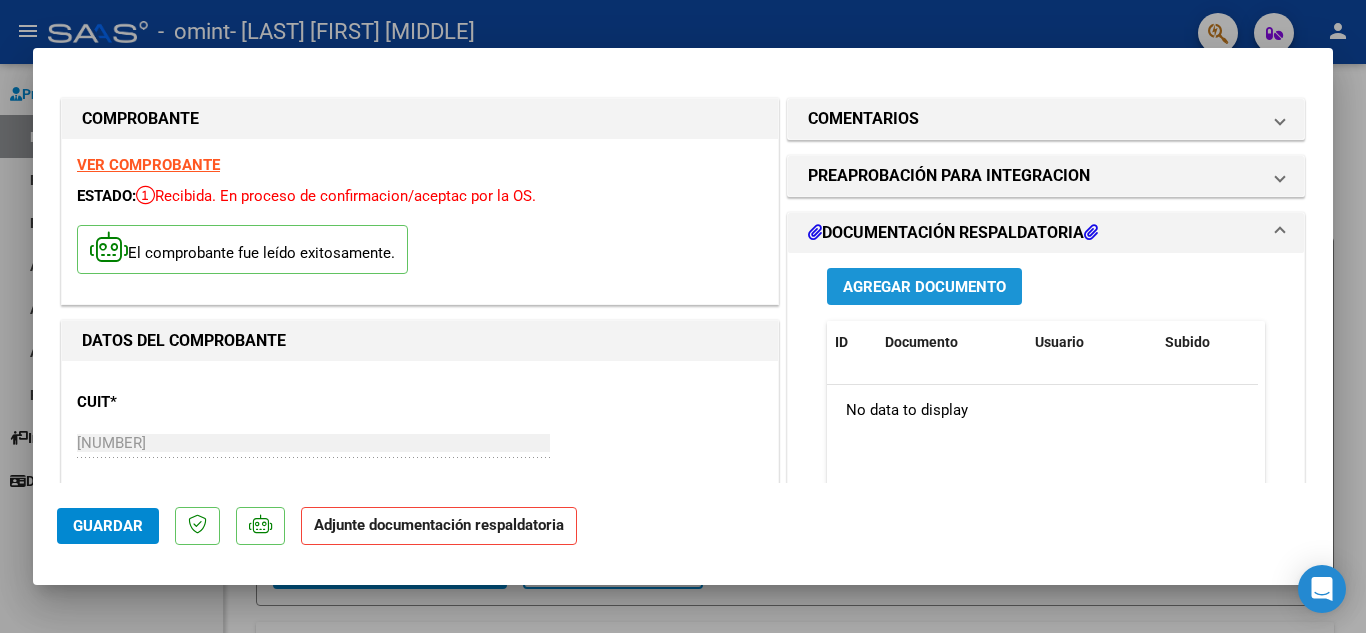 click on "Agregar Documento" at bounding box center (924, 287) 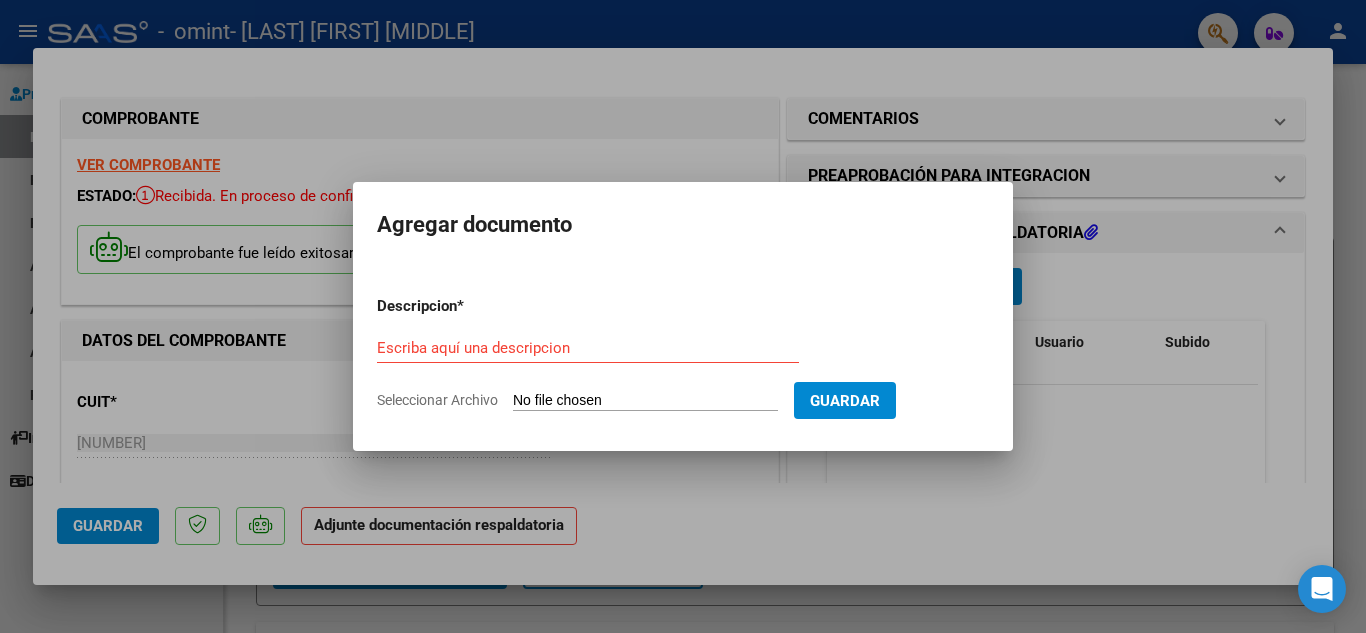 click on "Escriba aquí una descripcion" at bounding box center [588, 348] 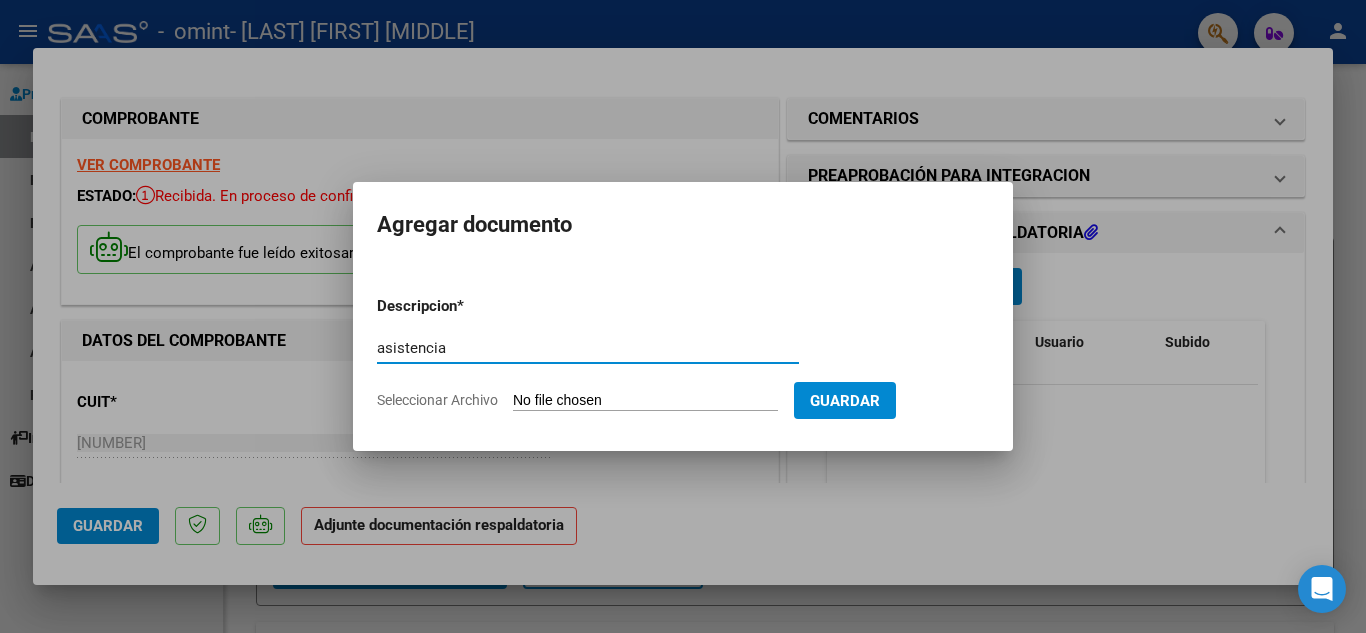 type on "asistencia" 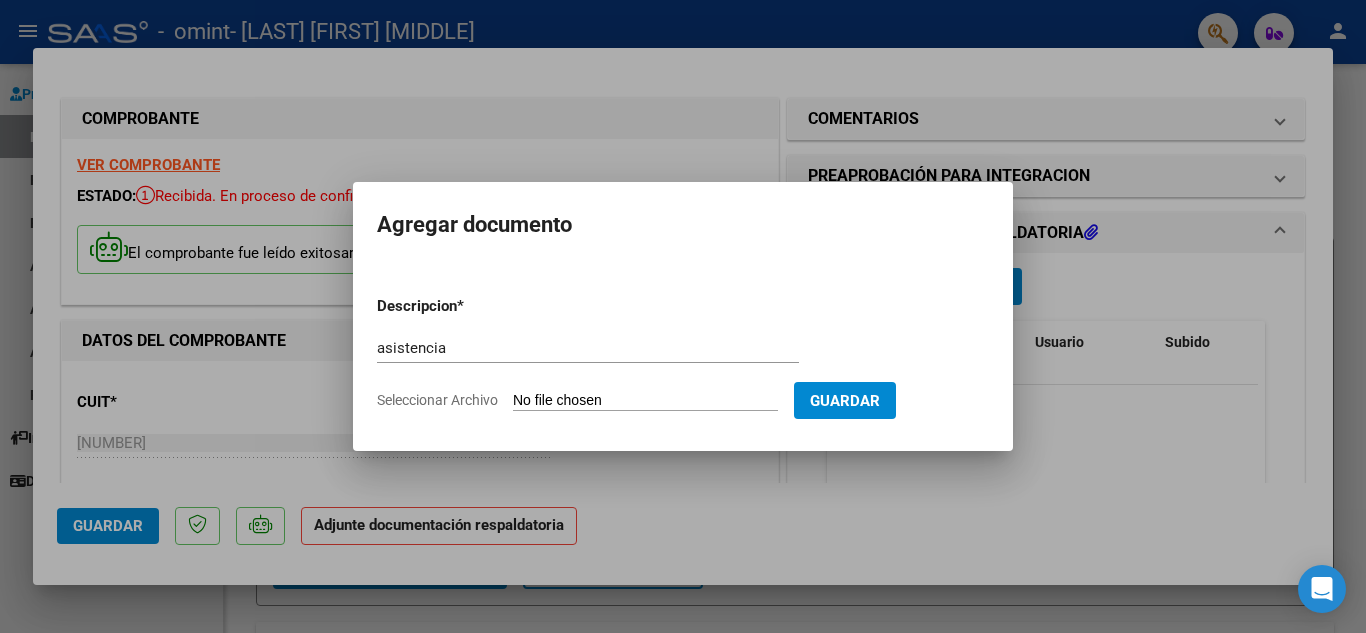 click on "Seleccionar Archivo" 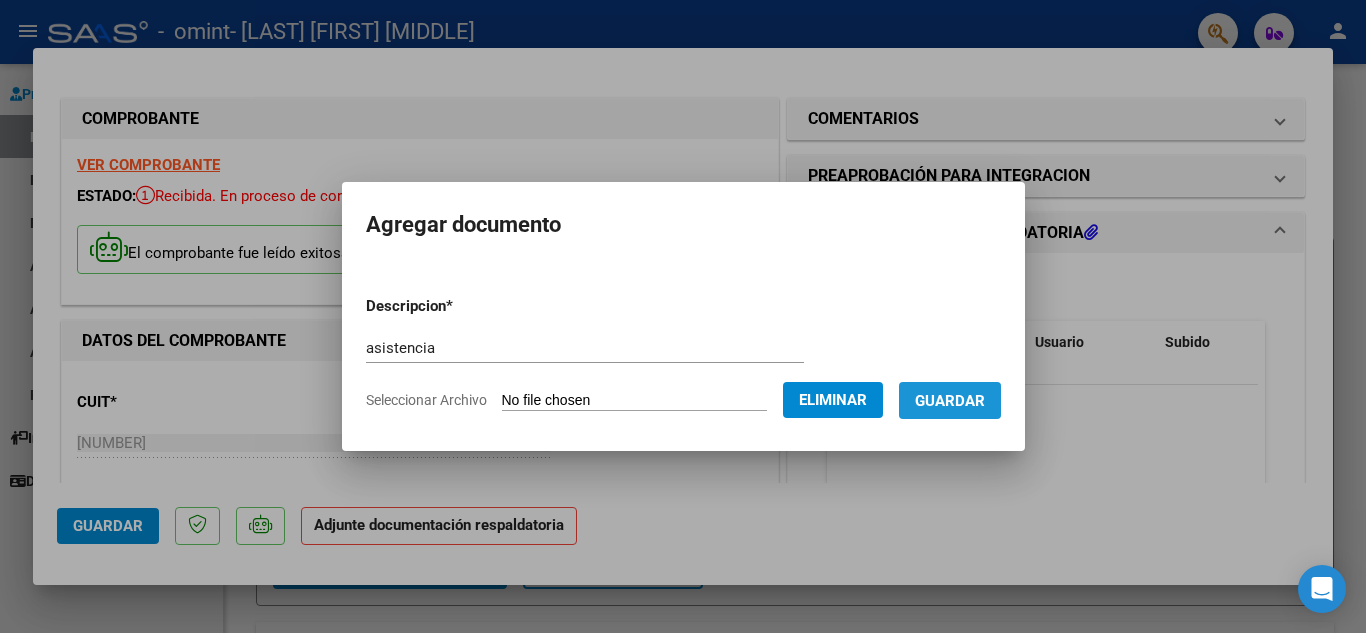 click on "Guardar" at bounding box center [950, 401] 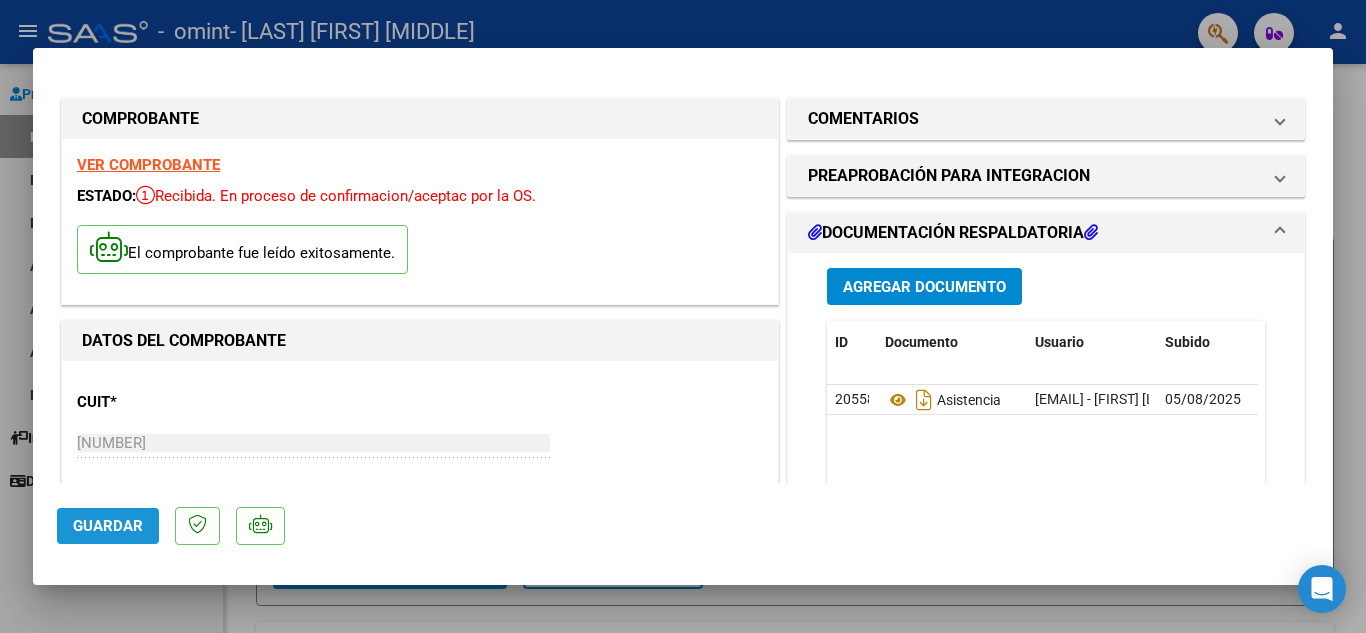 click on "Guardar" 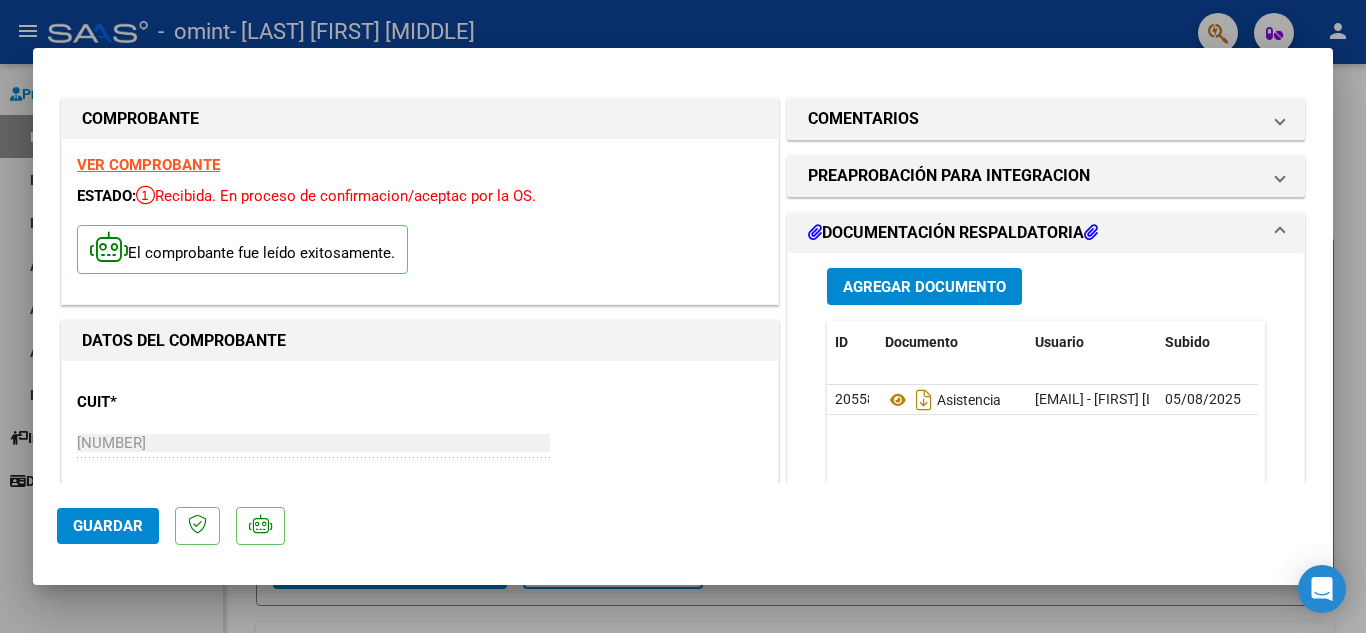 click at bounding box center (683, 316) 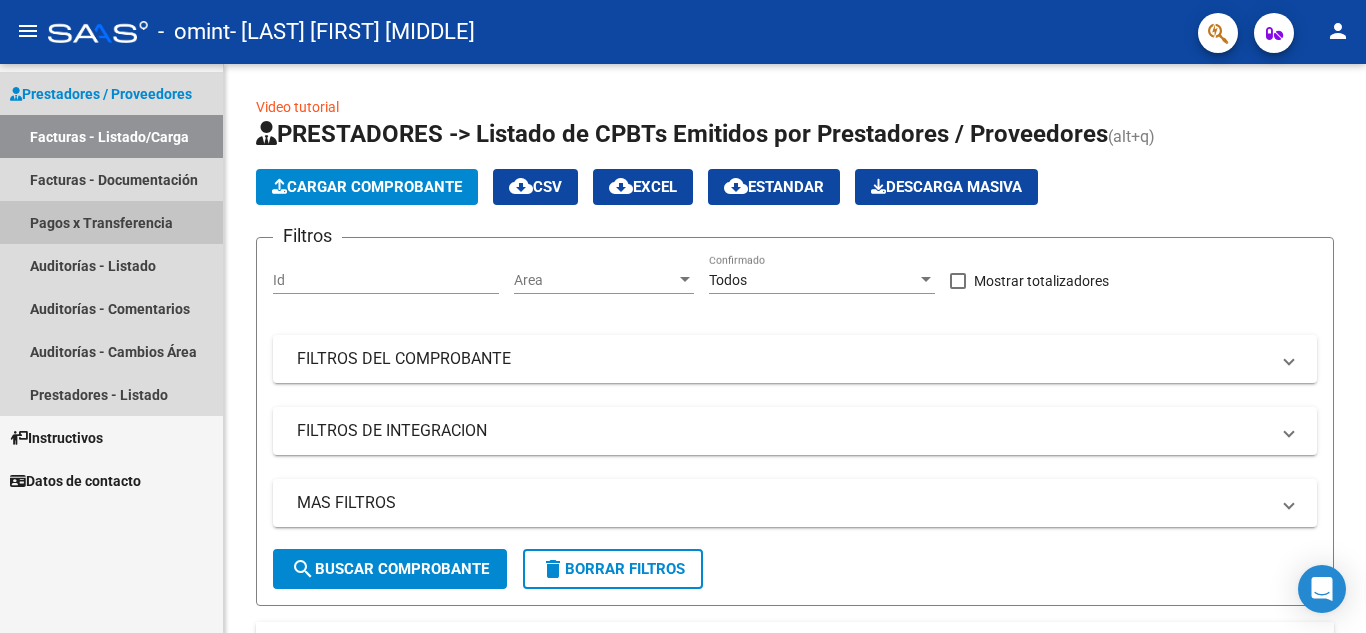 click on "Pagos x Transferencia" at bounding box center [111, 222] 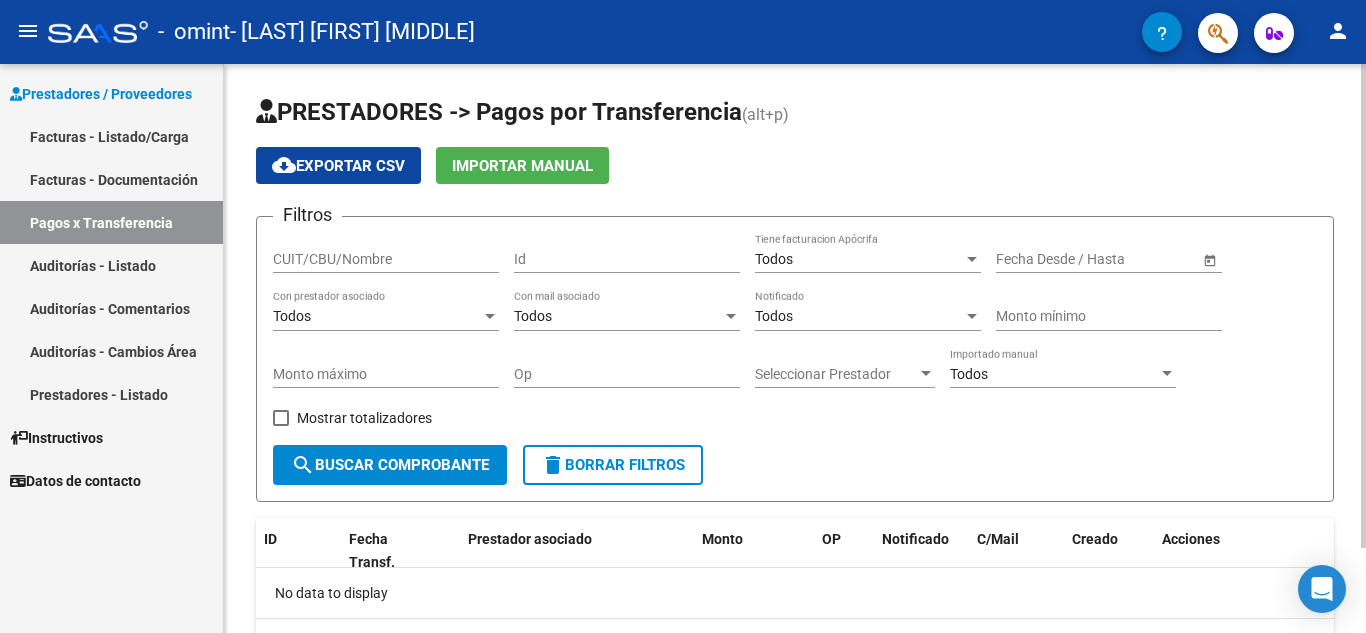 drag, startPoint x: 1359, startPoint y: 243, endPoint x: 1351, endPoint y: 365, distance: 122.26202 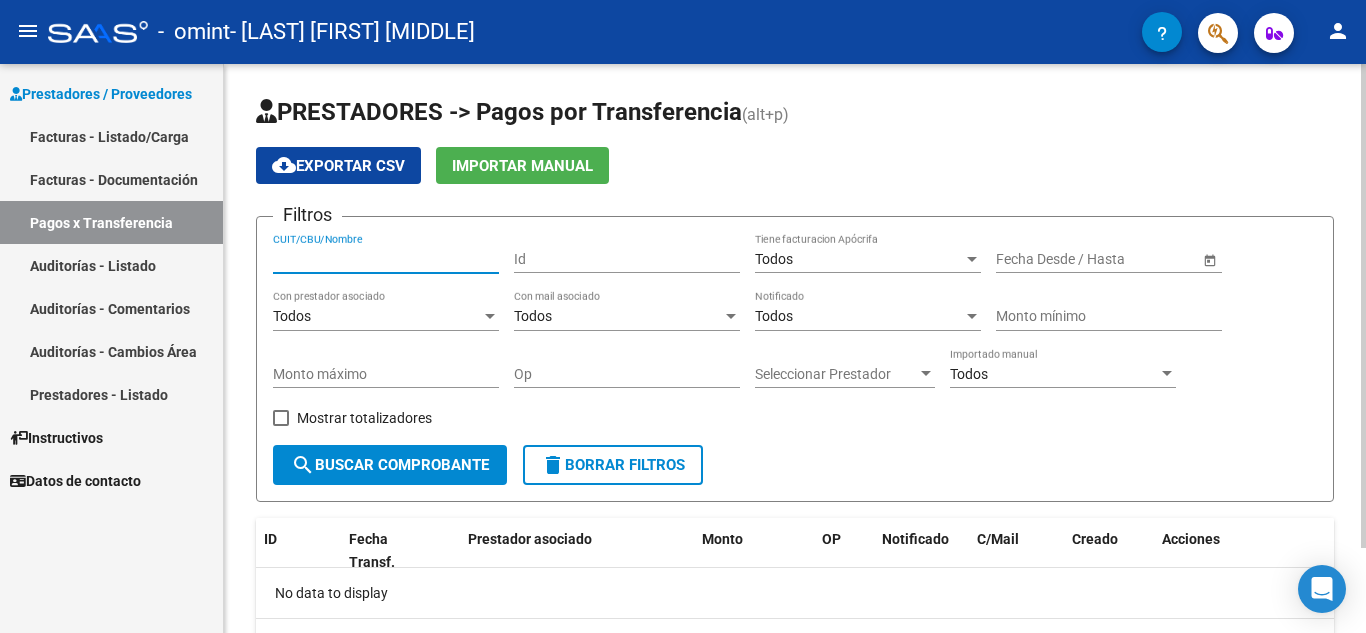 click on "CUIT/CBU/Nombre" at bounding box center [386, 259] 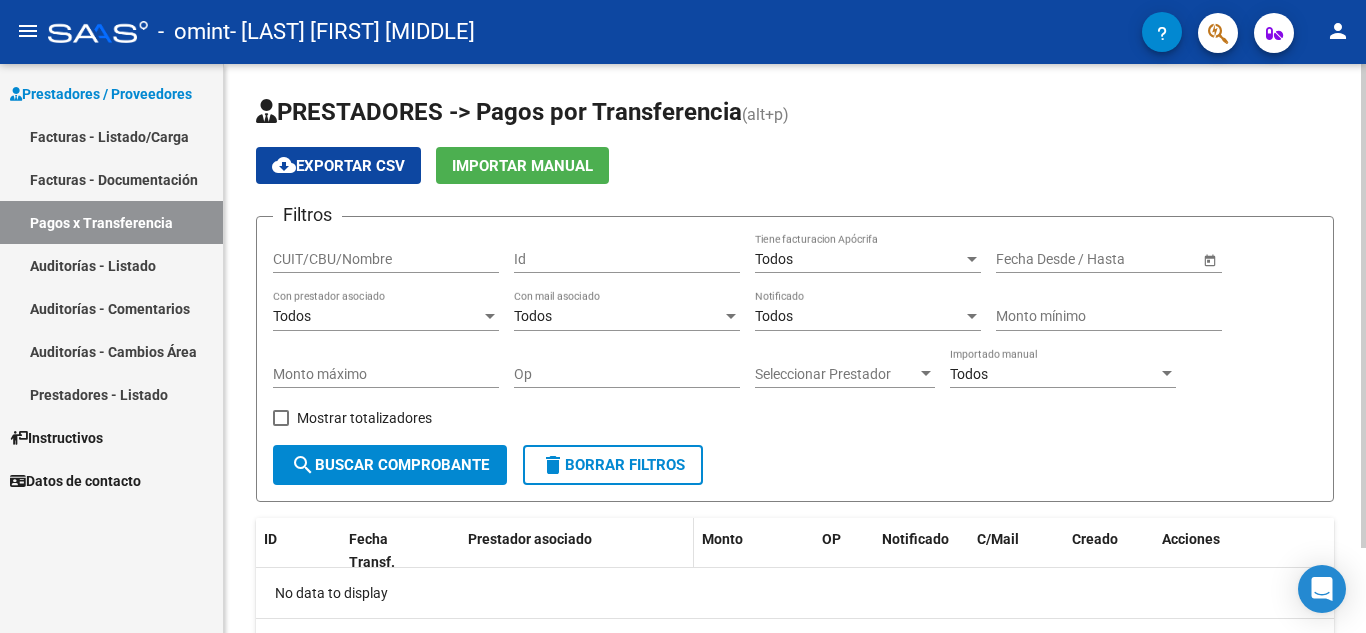 click on "Prestador asociado" 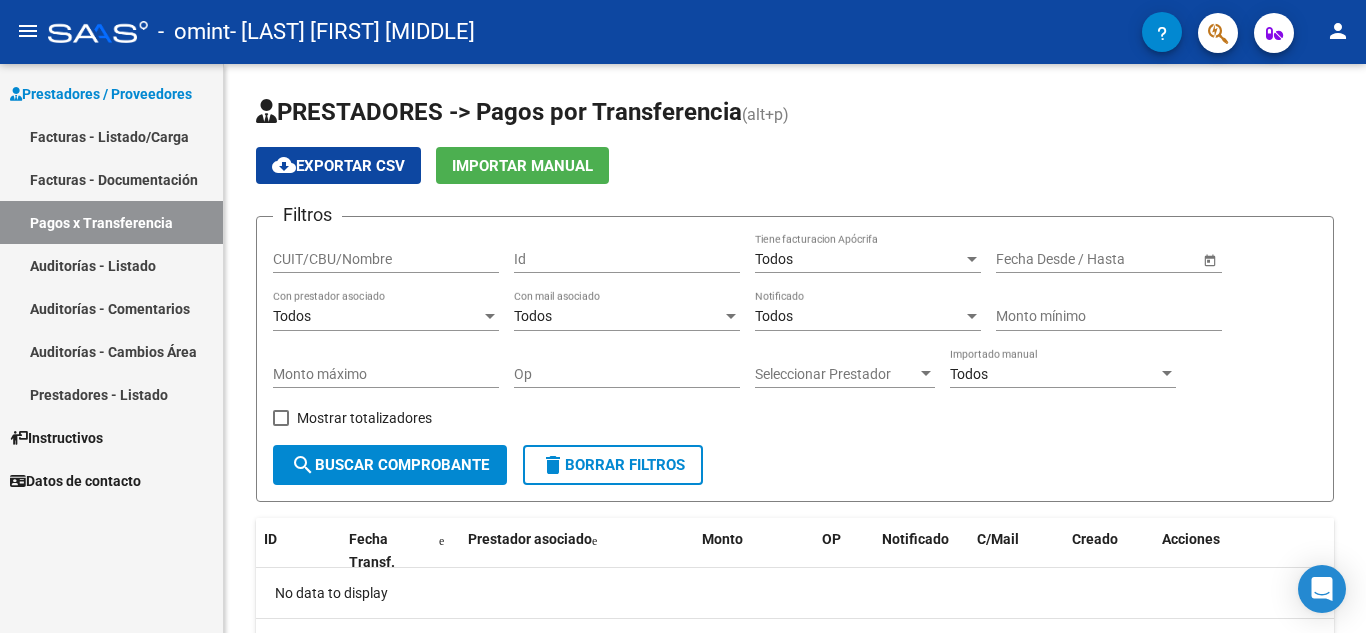 click on "Facturas - Documentación" at bounding box center [111, 179] 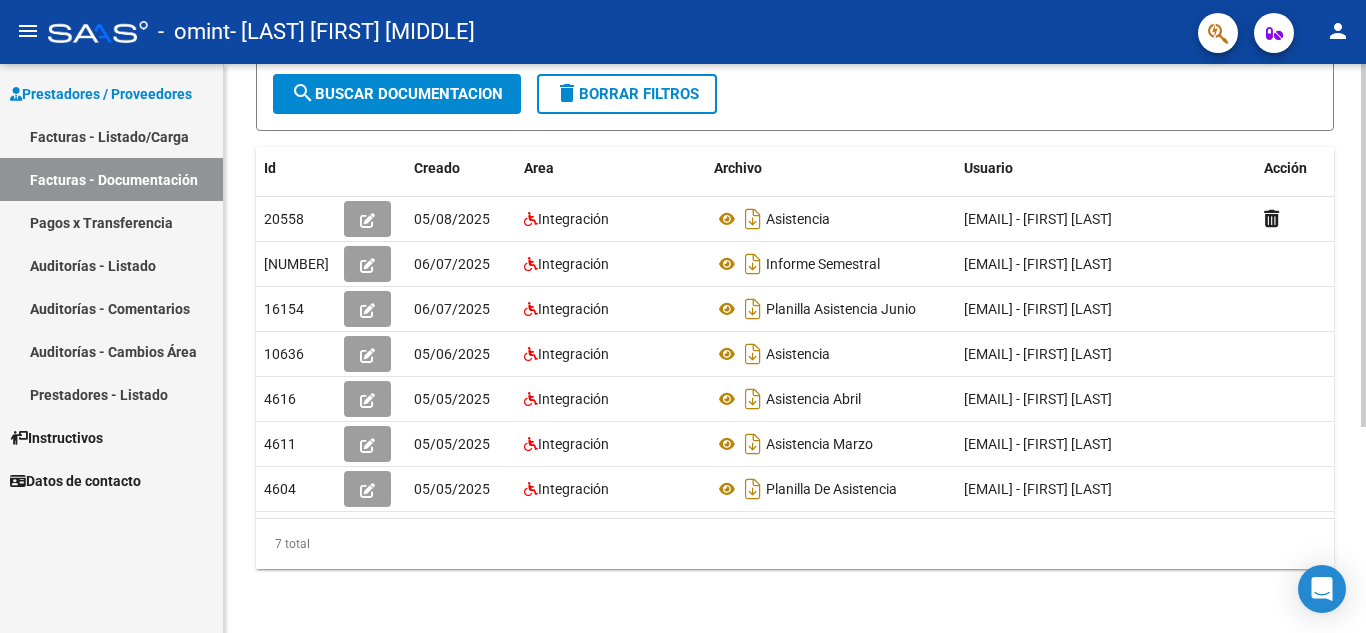 scroll, scrollTop: 290, scrollLeft: 0, axis: vertical 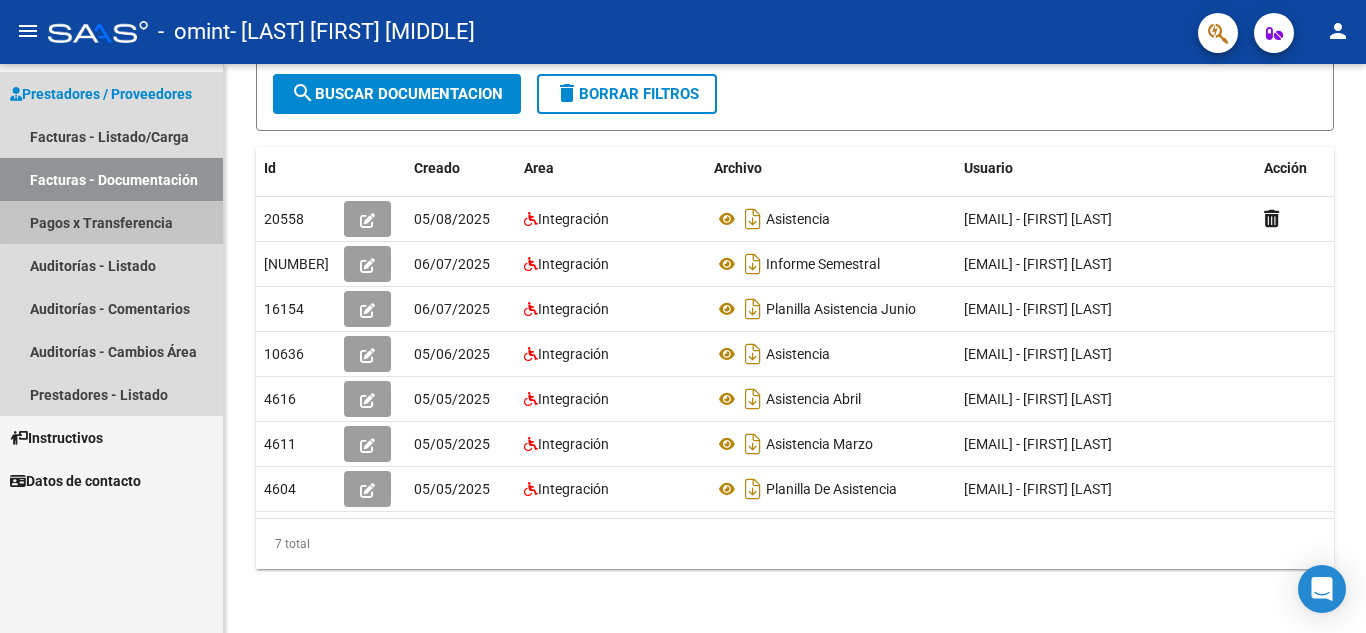 click on "Pagos x Transferencia" at bounding box center [111, 222] 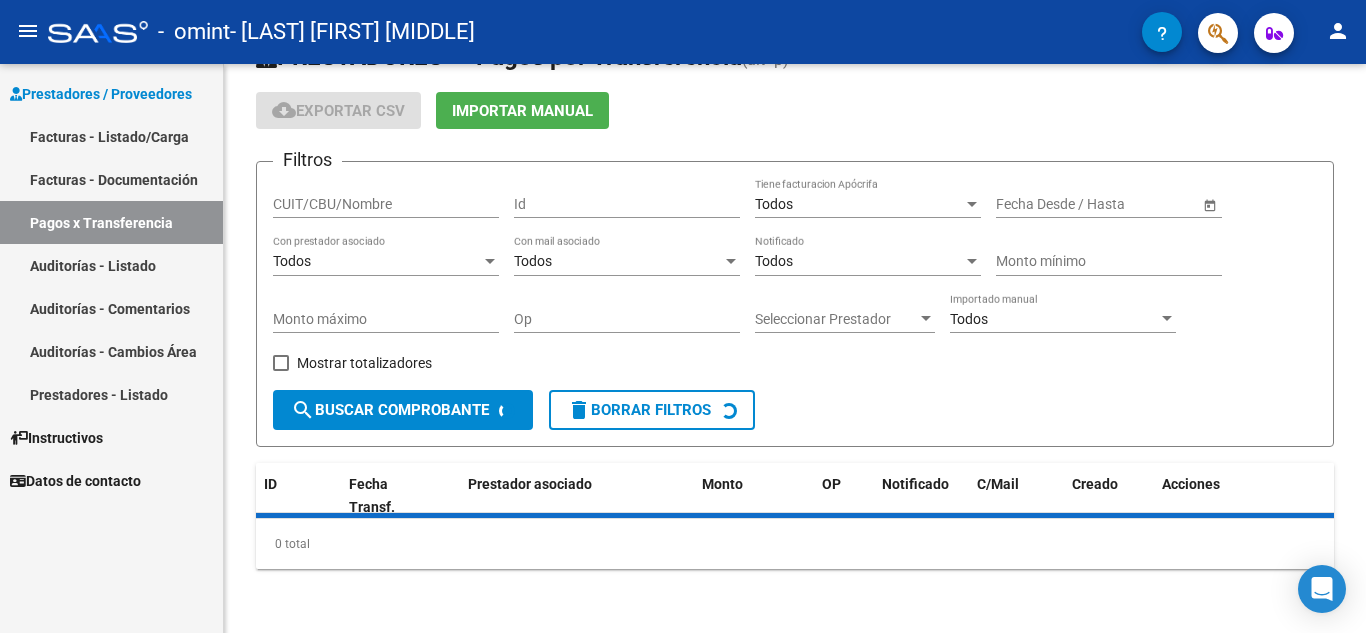 scroll, scrollTop: 0, scrollLeft: 0, axis: both 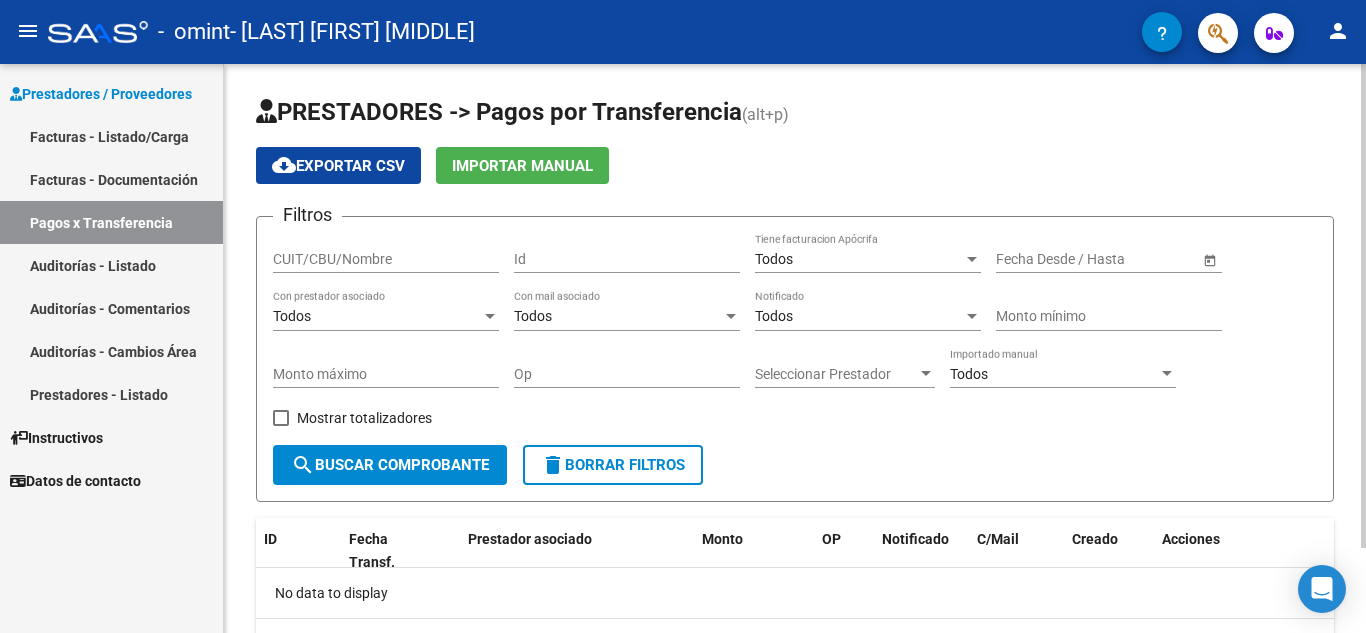 click on "CUIT/CBU/Nombre" at bounding box center (386, 259) 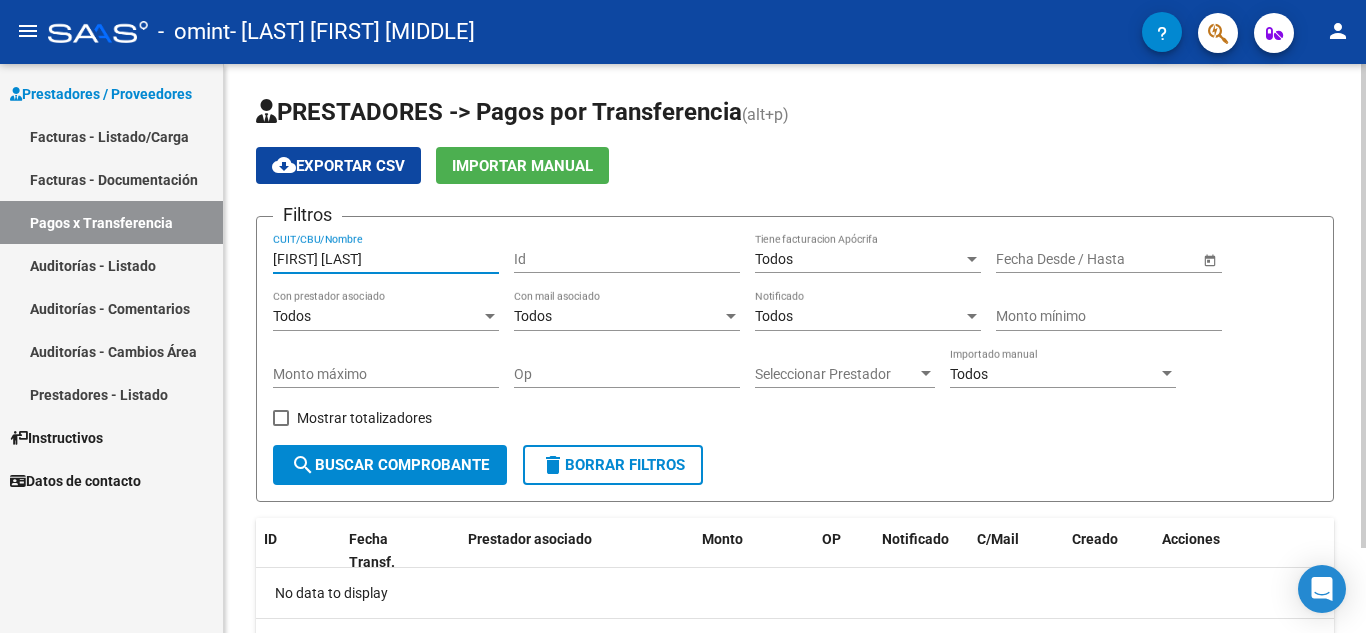 type on "[FIRST] [LAST]" 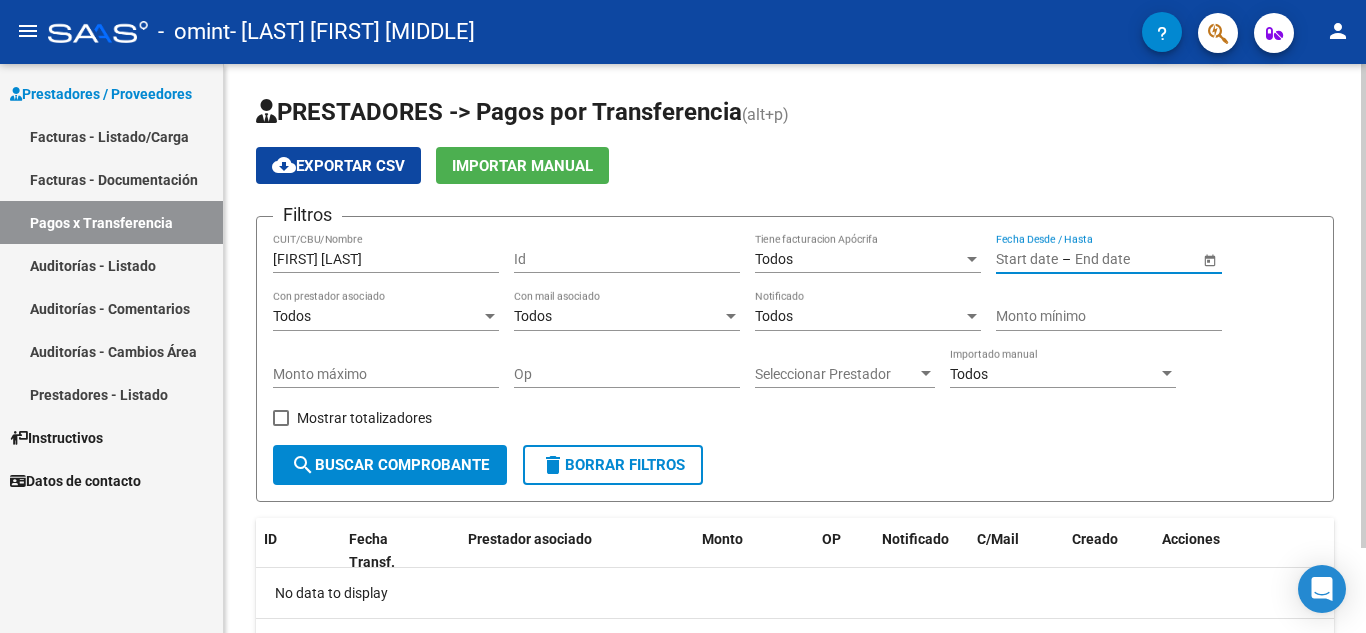 click at bounding box center [1027, 259] 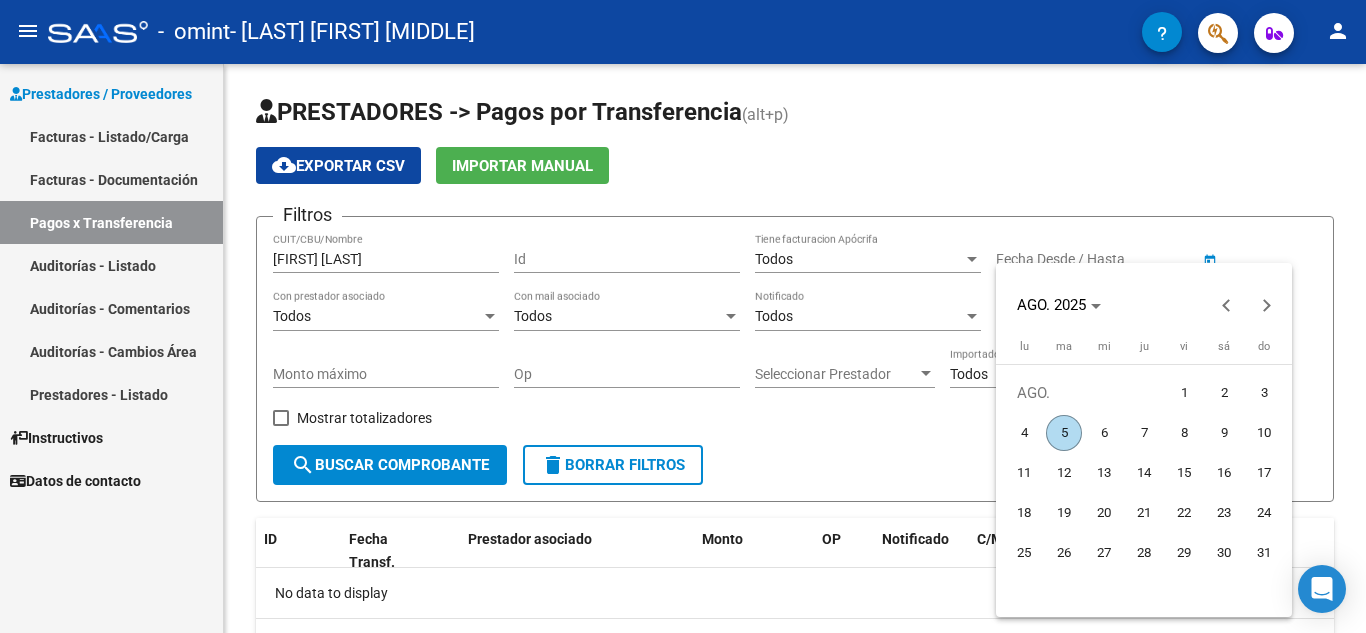 click at bounding box center (683, 316) 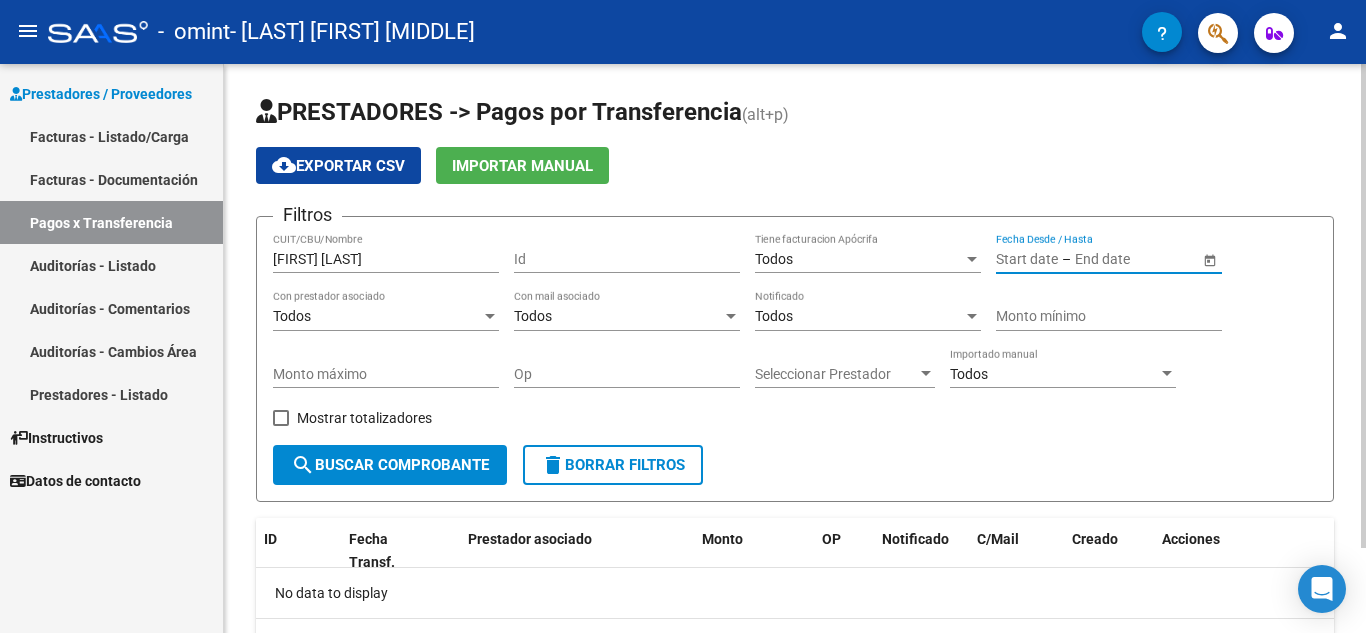 click 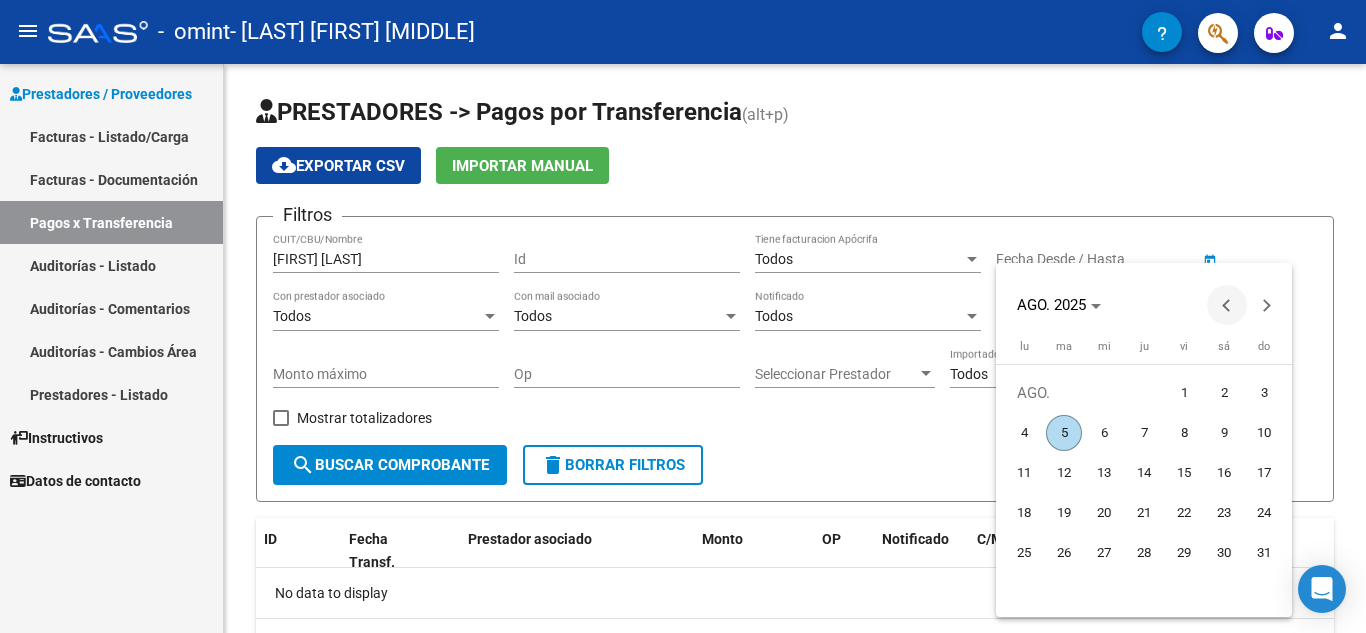 click at bounding box center (1227, 305) 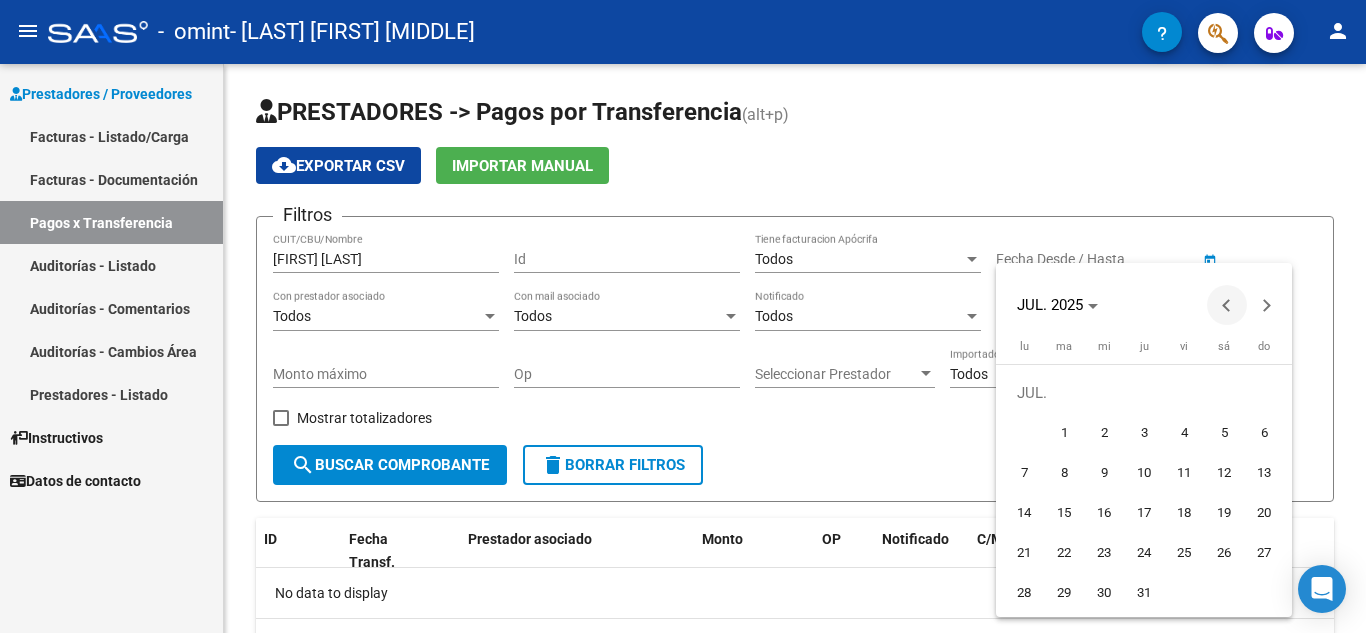 click at bounding box center (1227, 305) 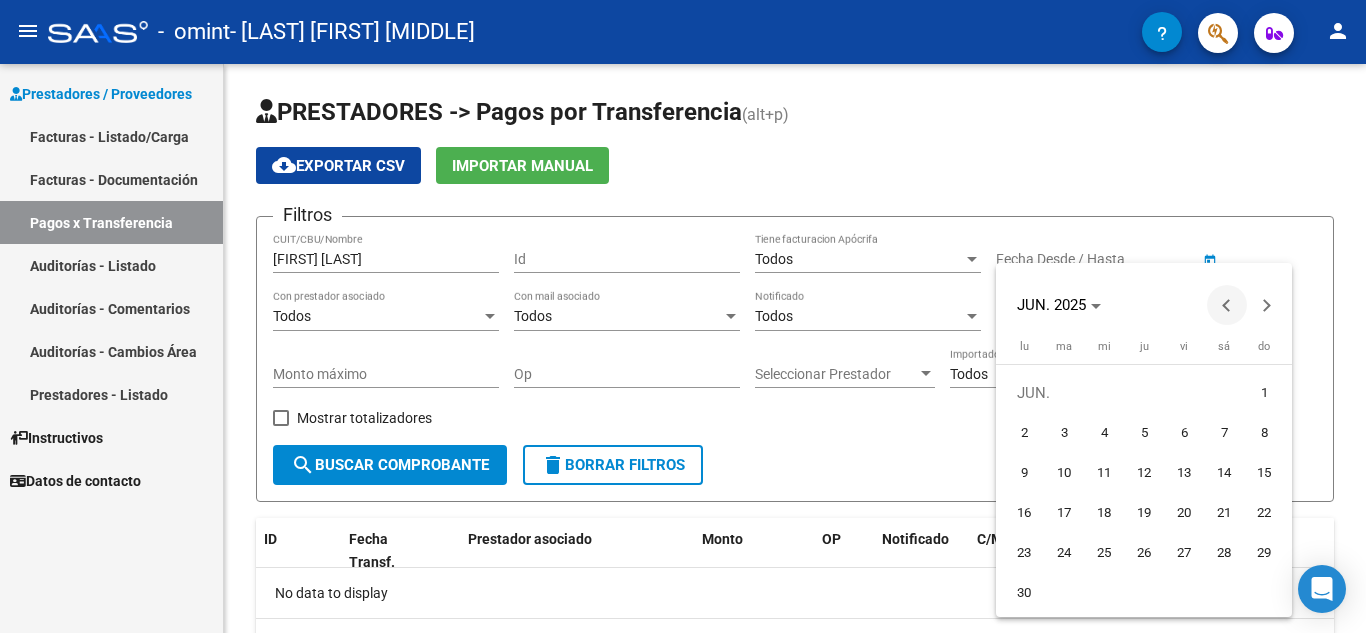 click at bounding box center (1227, 305) 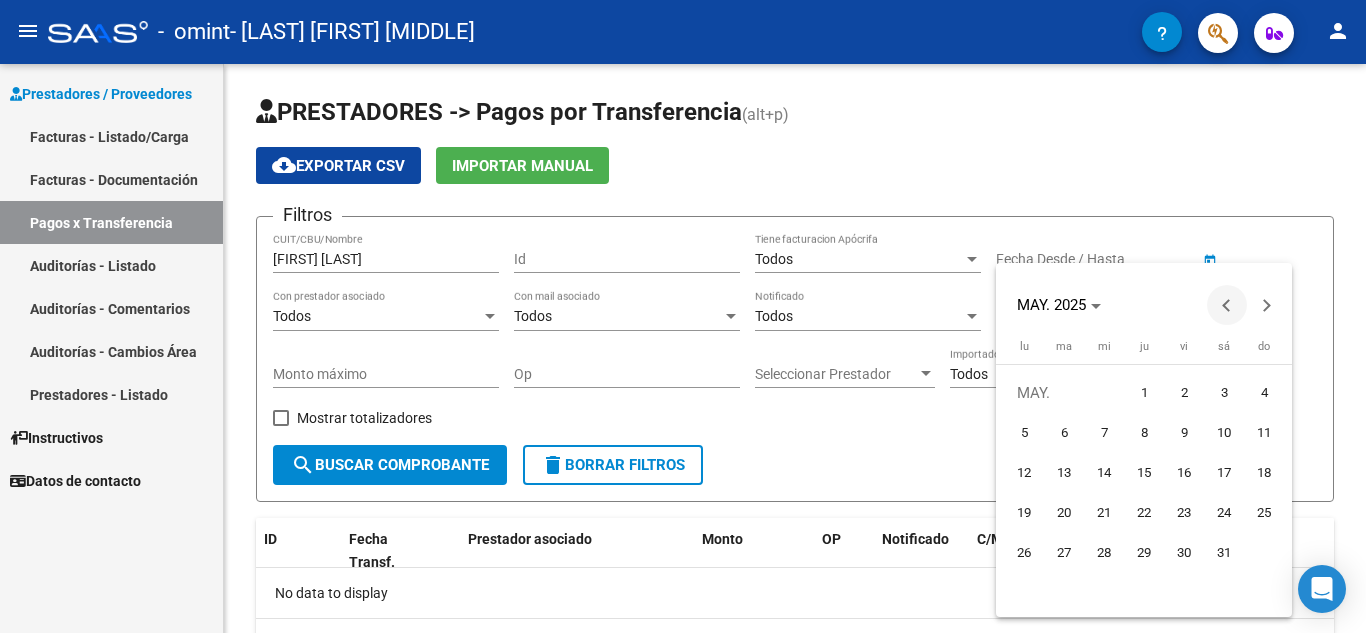 click at bounding box center [1227, 305] 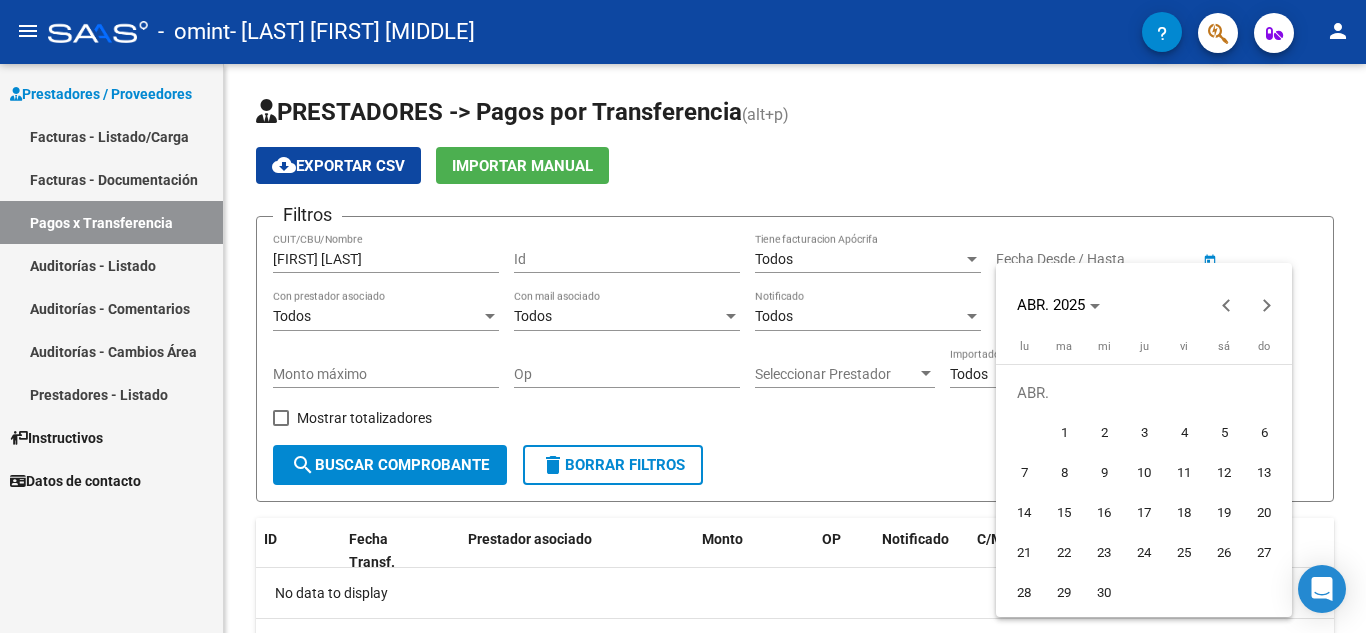 click at bounding box center [683, 316] 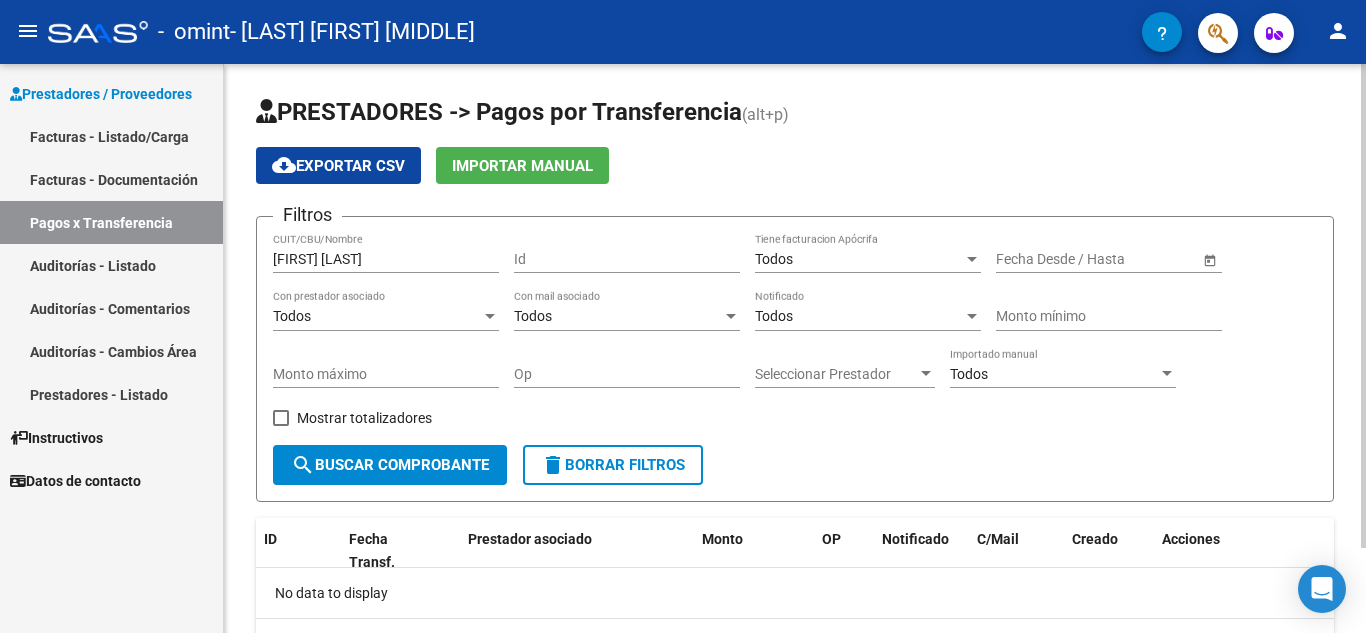 click on "[FIRST] [LAST]" at bounding box center (386, 259) 